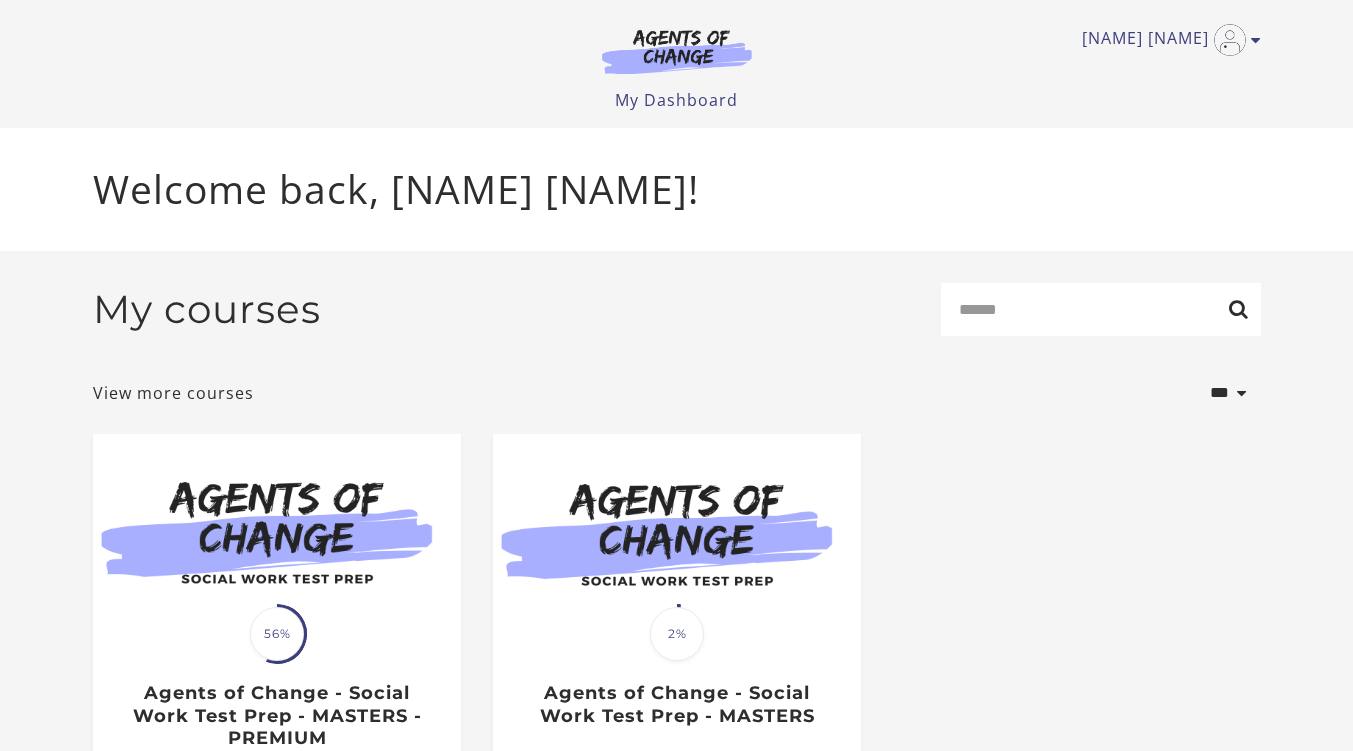 scroll, scrollTop: 0, scrollLeft: 0, axis: both 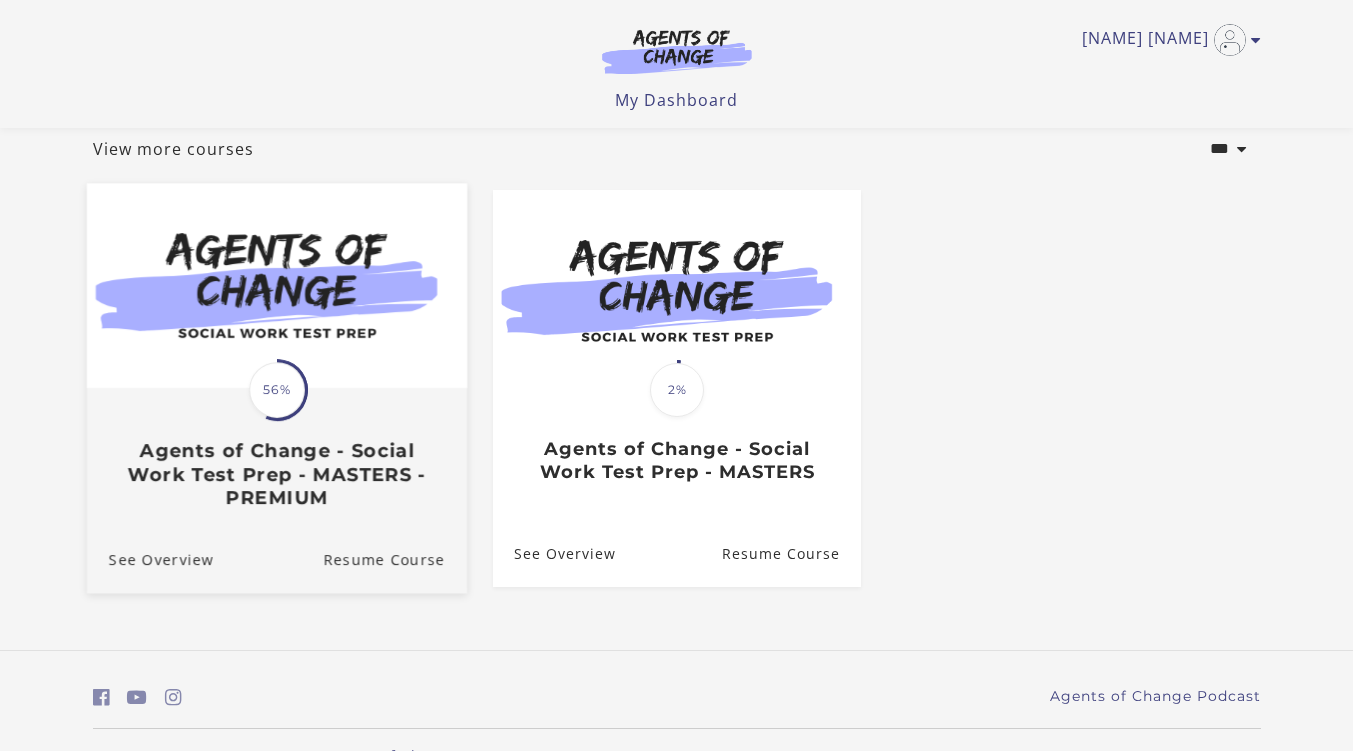 click at bounding box center (276, 285) 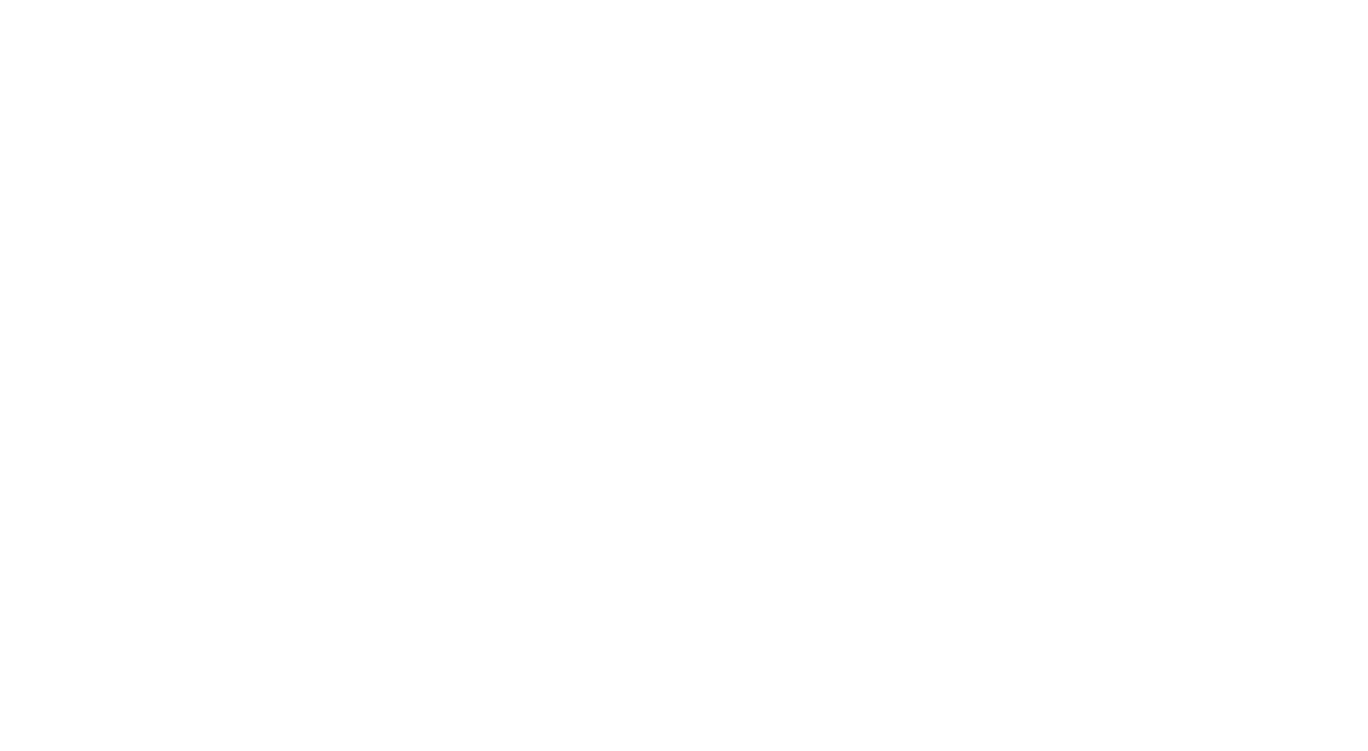 scroll, scrollTop: 0, scrollLeft: 0, axis: both 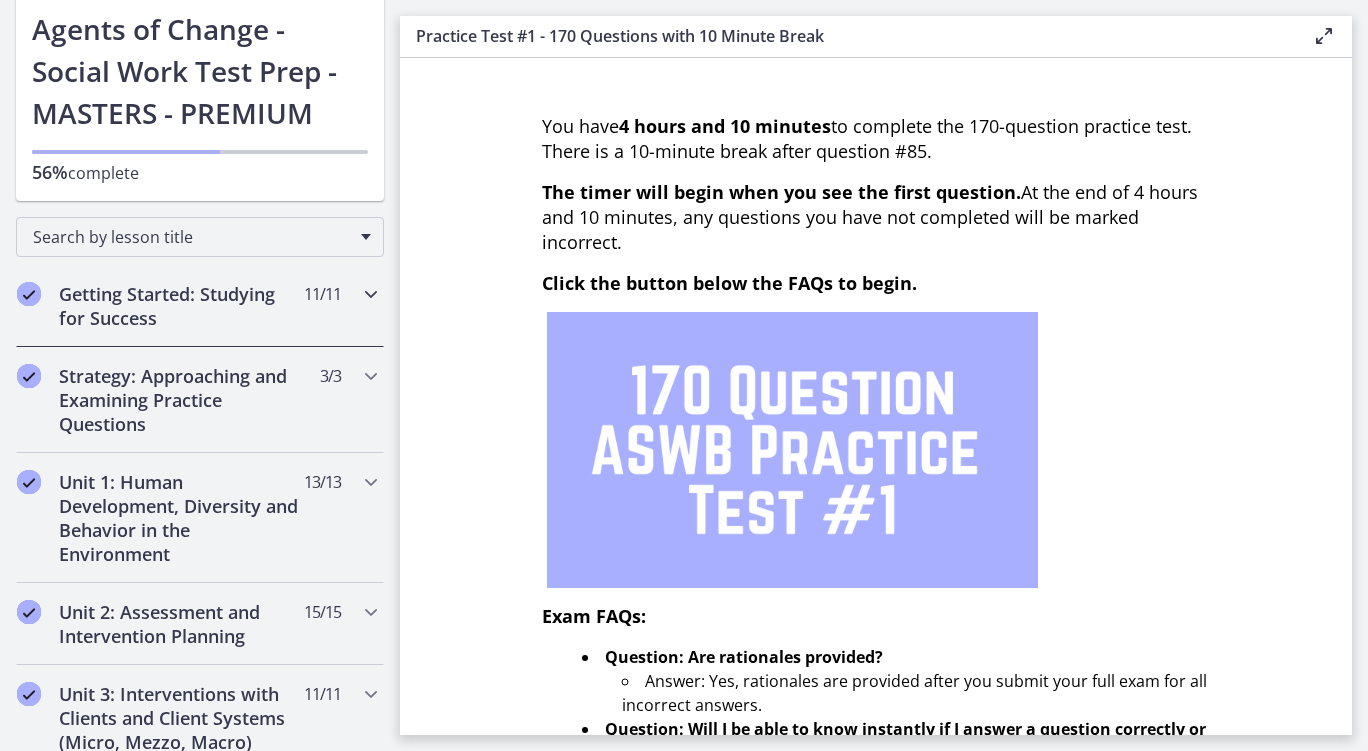 click on "Getting Started: Studying for Success" at bounding box center (181, 306) 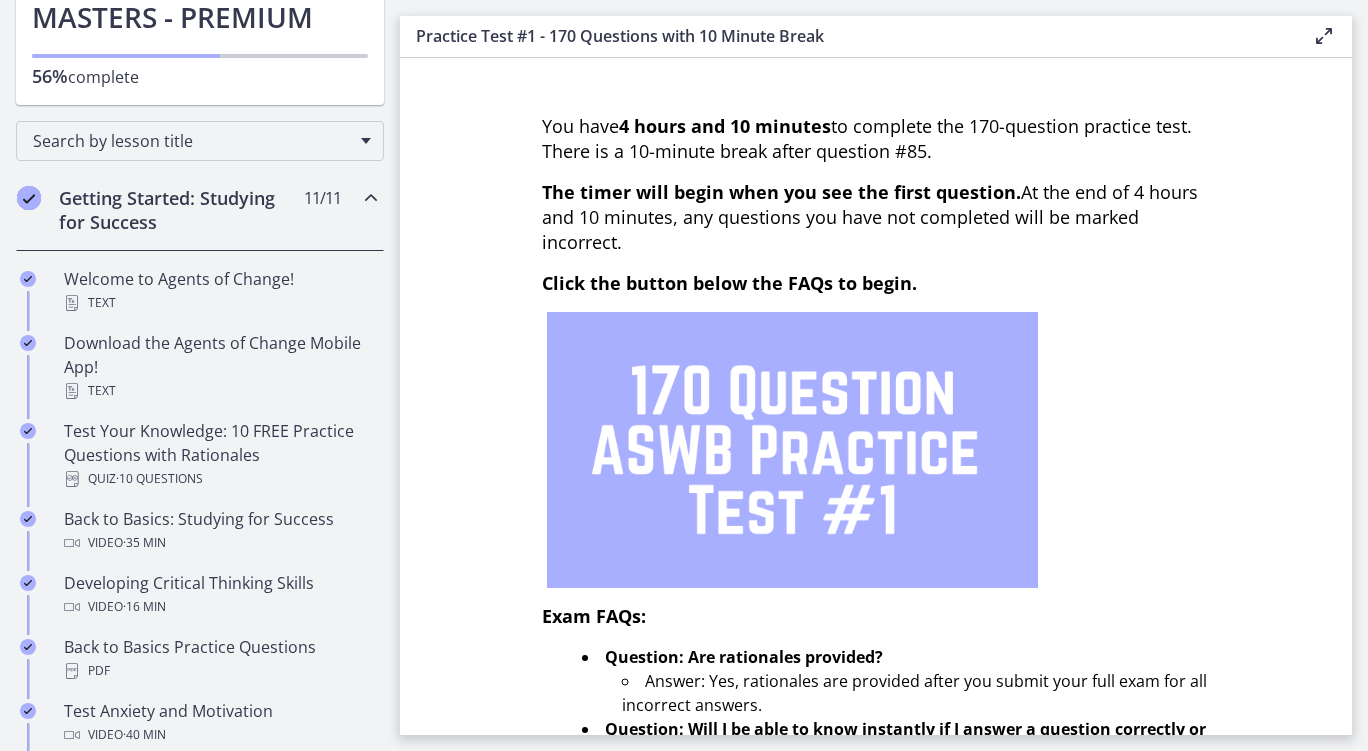 scroll, scrollTop: 217, scrollLeft: 0, axis: vertical 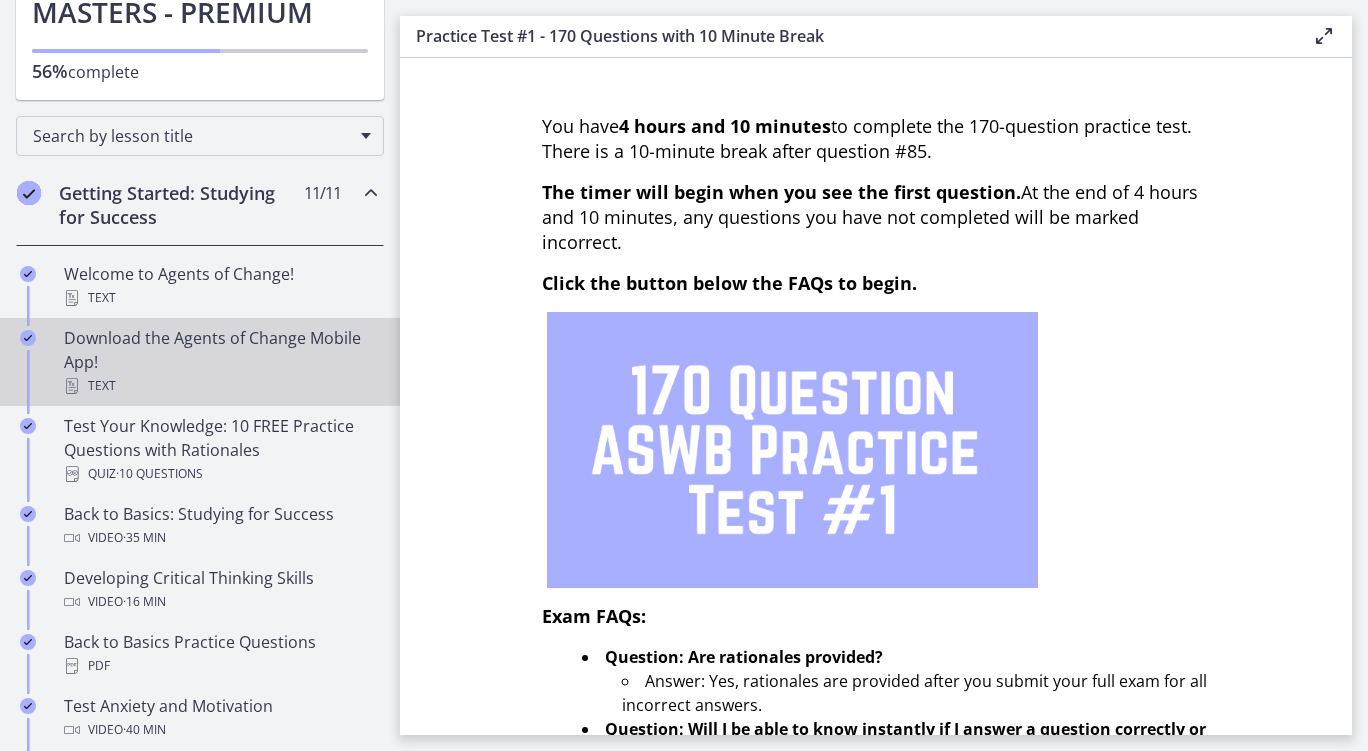 click on "Download the Agents of Change Mobile App!
Text" at bounding box center (220, 362) 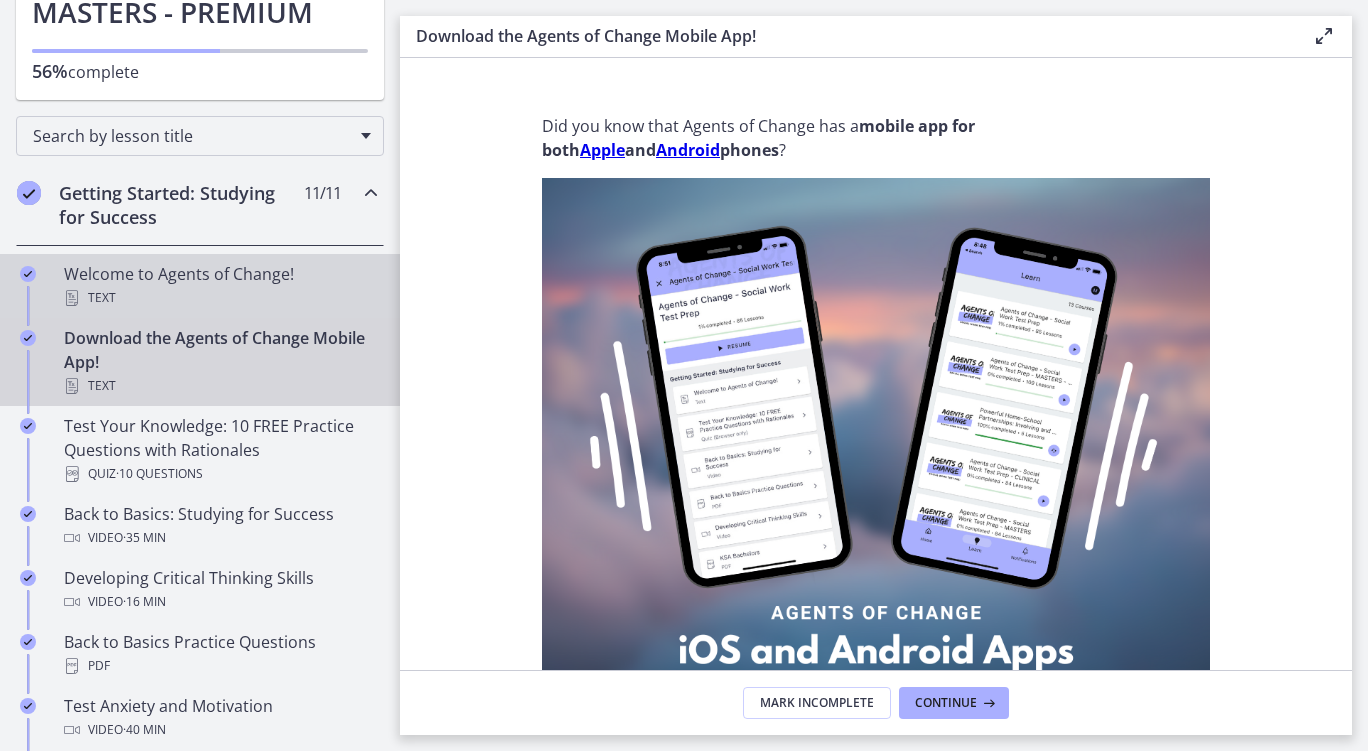 click on "Welcome to Agents of Change!
Text" at bounding box center [220, 286] 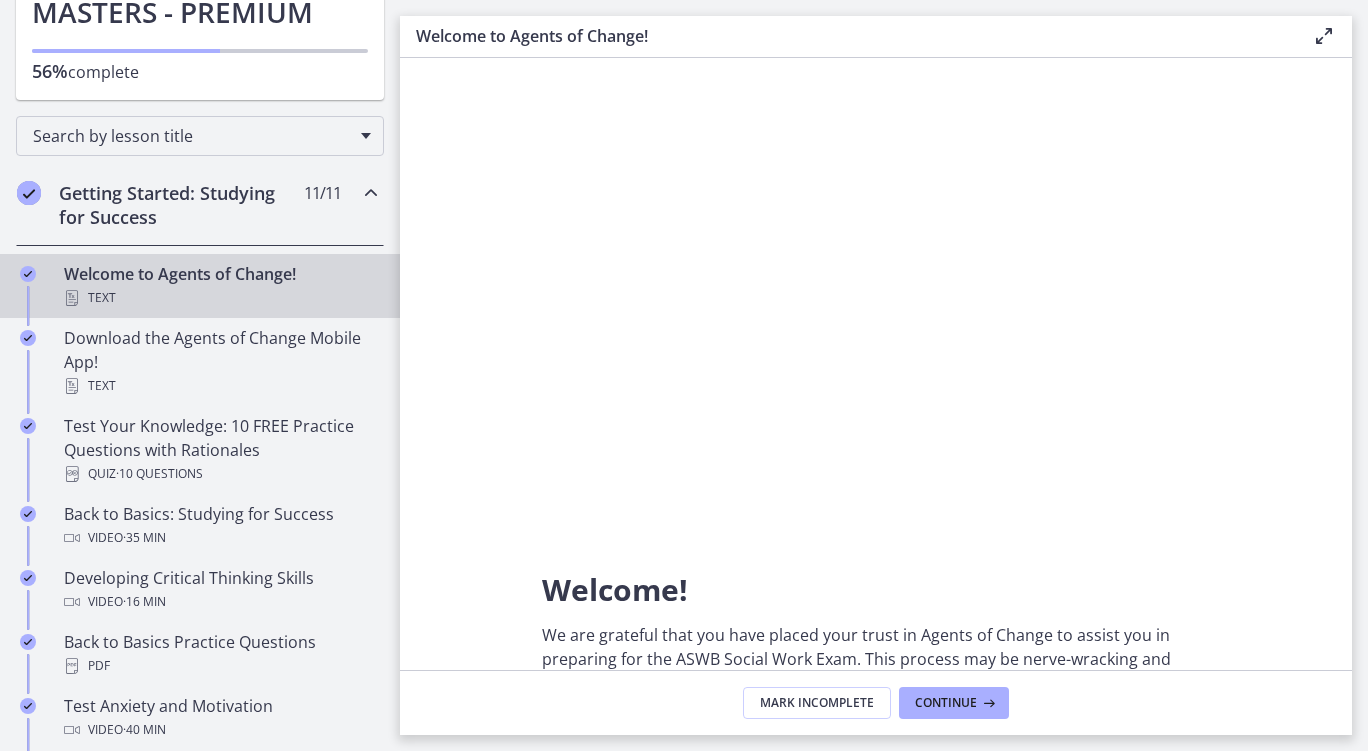 scroll, scrollTop: 0, scrollLeft: 0, axis: both 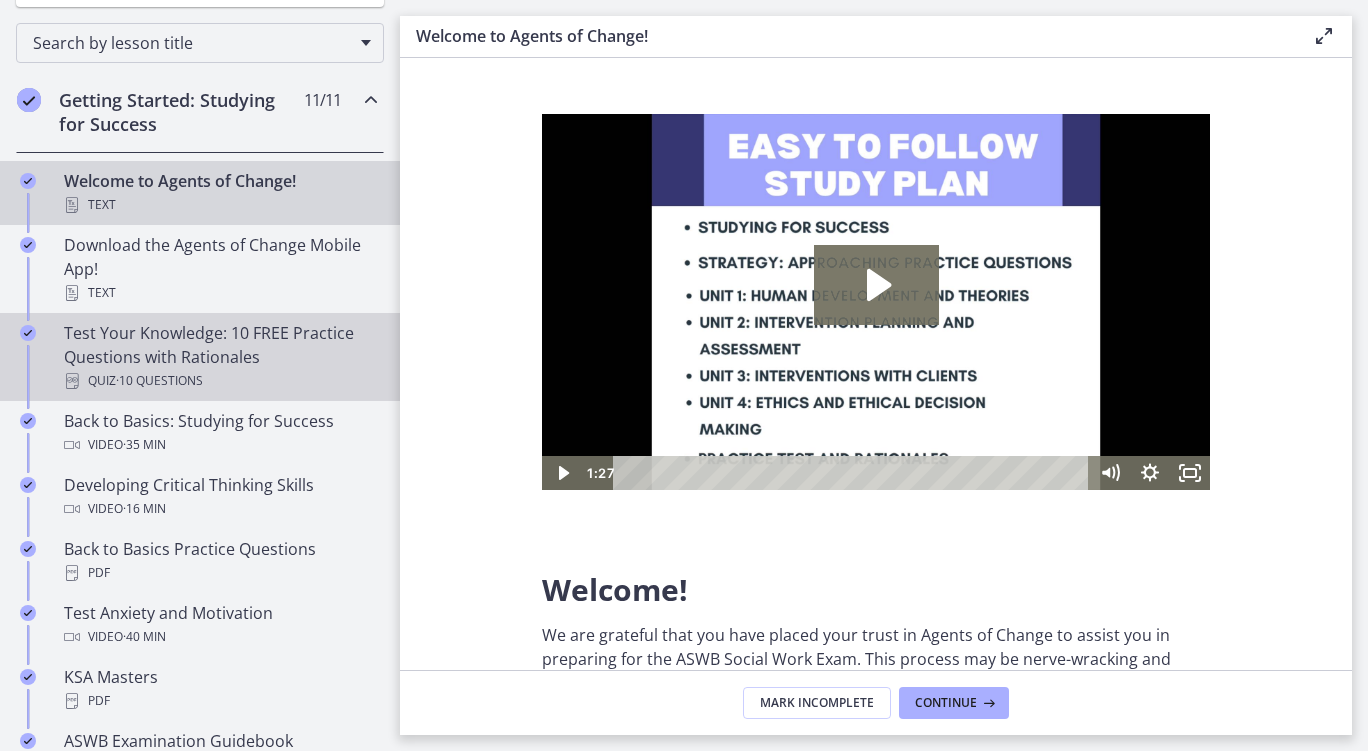 click on "Test Your Knowledge: 10 FREE Practice Questions with Rationales
Quiz
·  10 Questions" at bounding box center [220, 357] 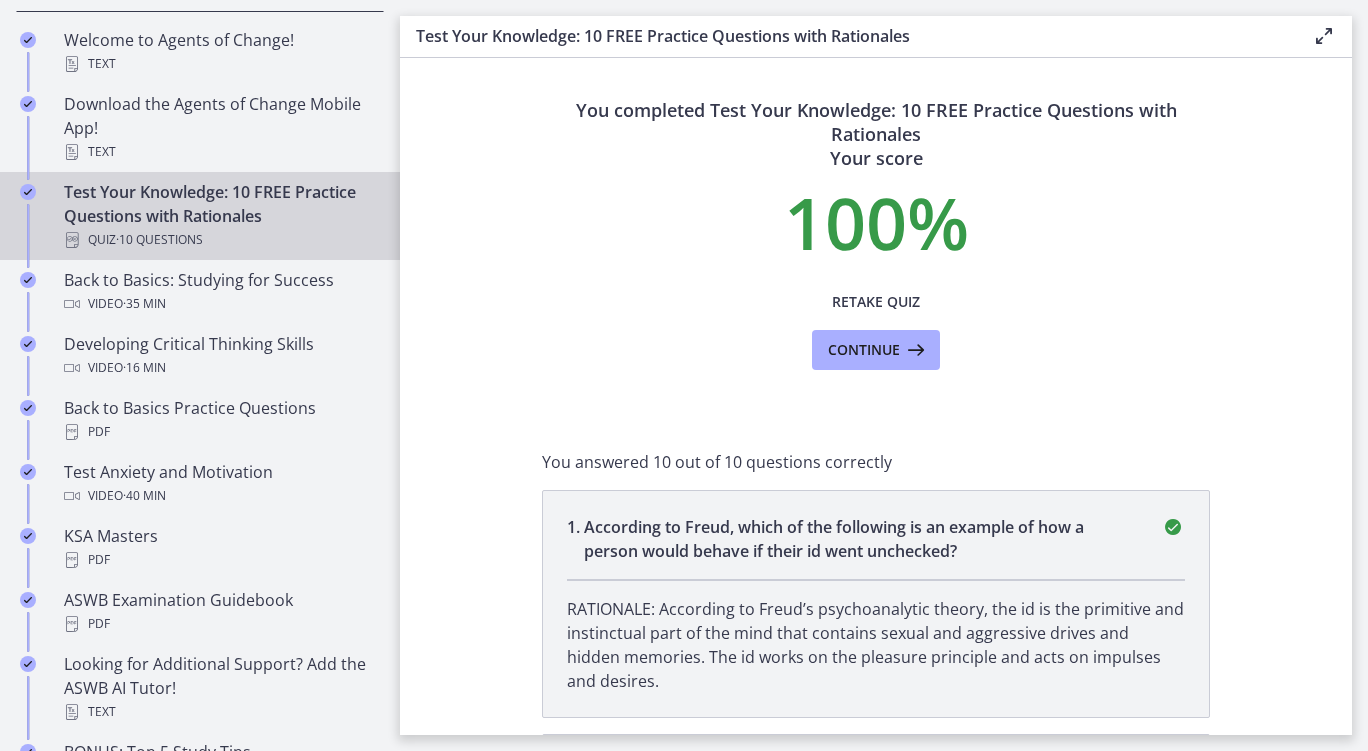 scroll, scrollTop: 463, scrollLeft: 0, axis: vertical 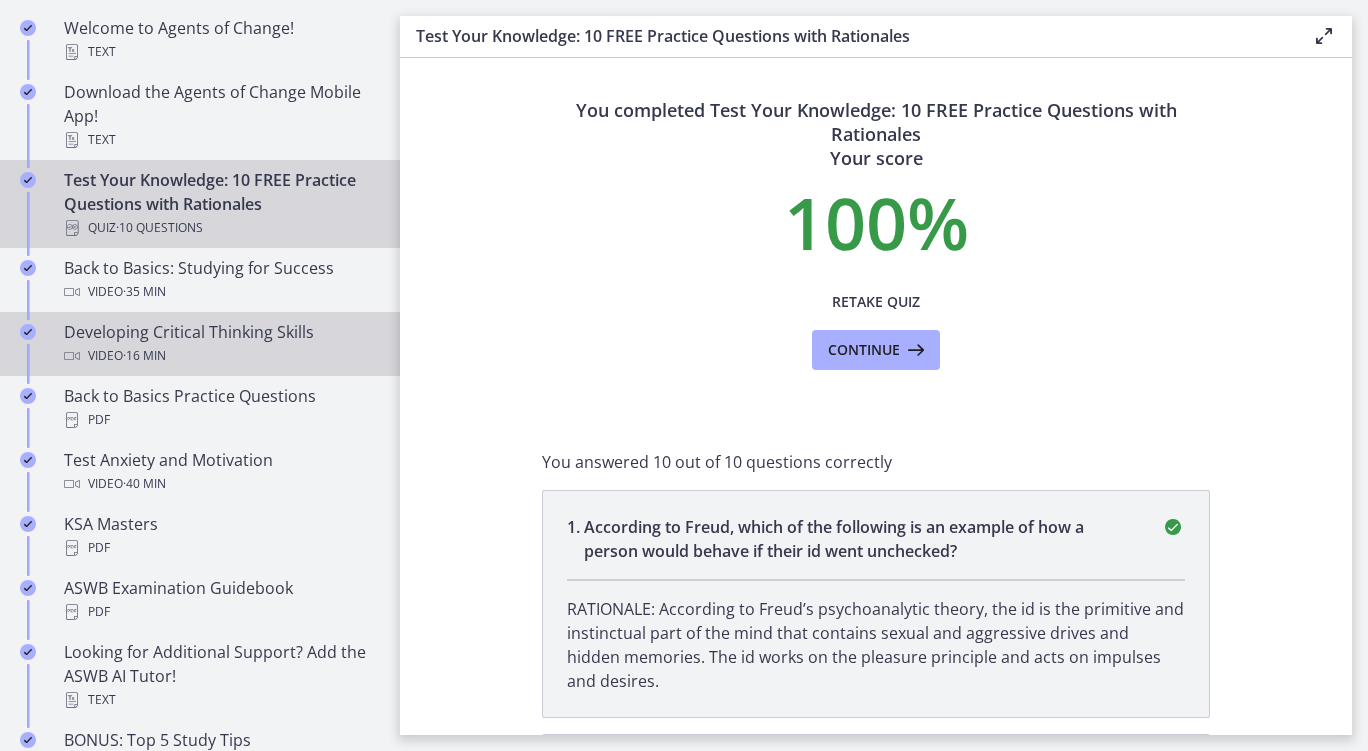 click on "Developing Critical Thinking Skills
Video
·  16 min" at bounding box center (220, 344) 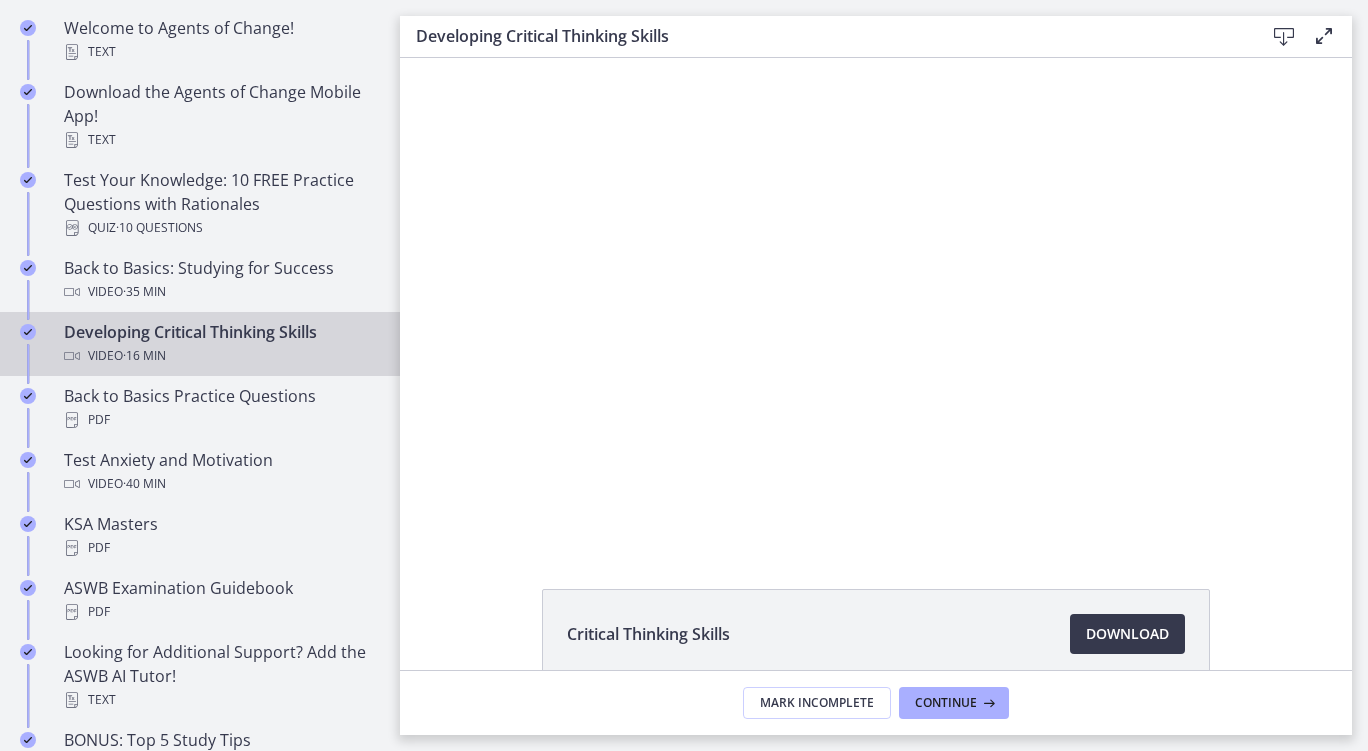 scroll, scrollTop: 0, scrollLeft: 0, axis: both 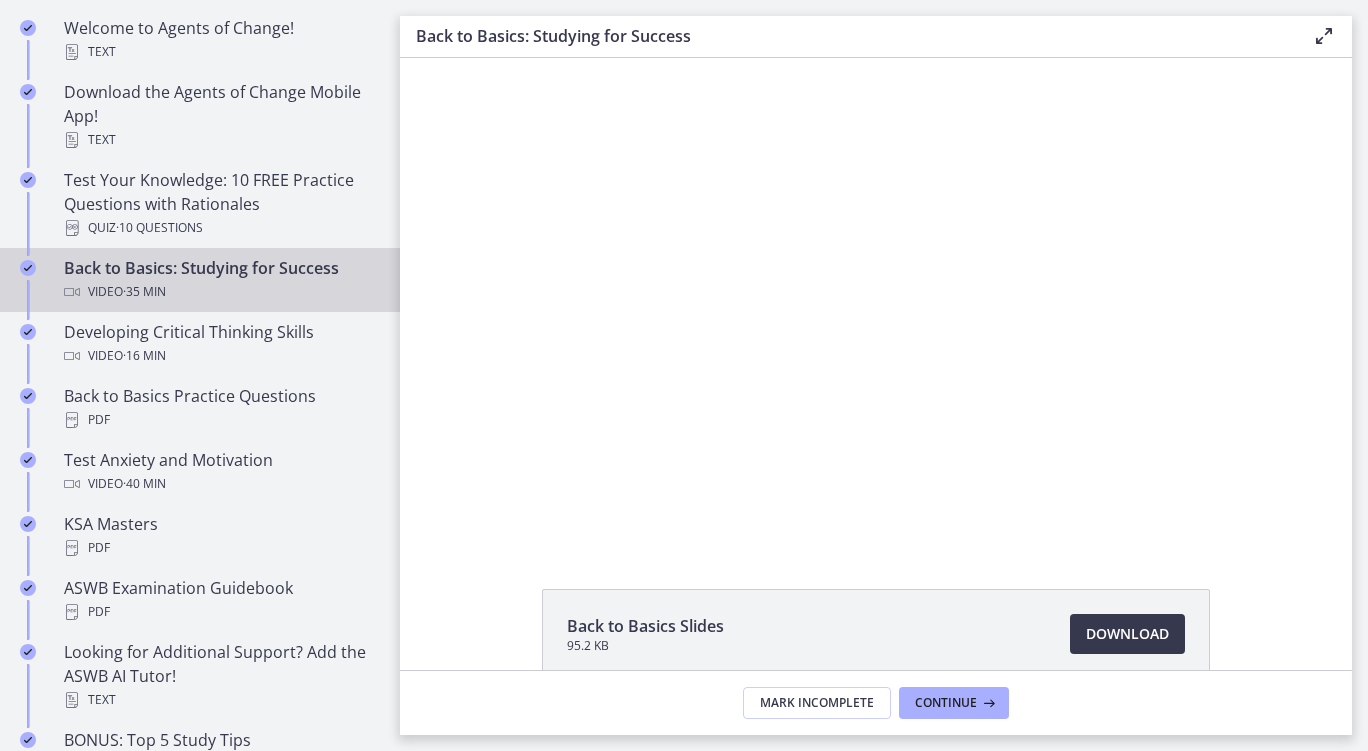 click at bounding box center (876, 300) 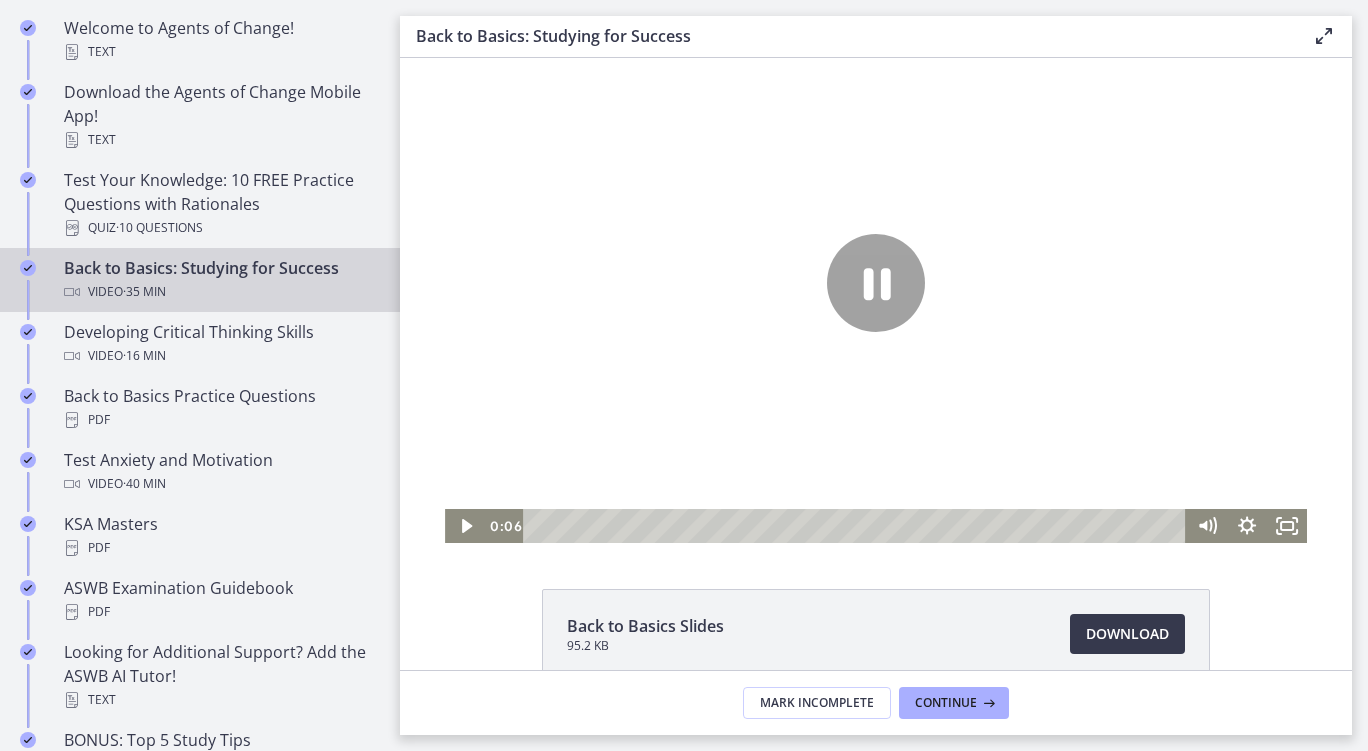 click at bounding box center (876, 300) 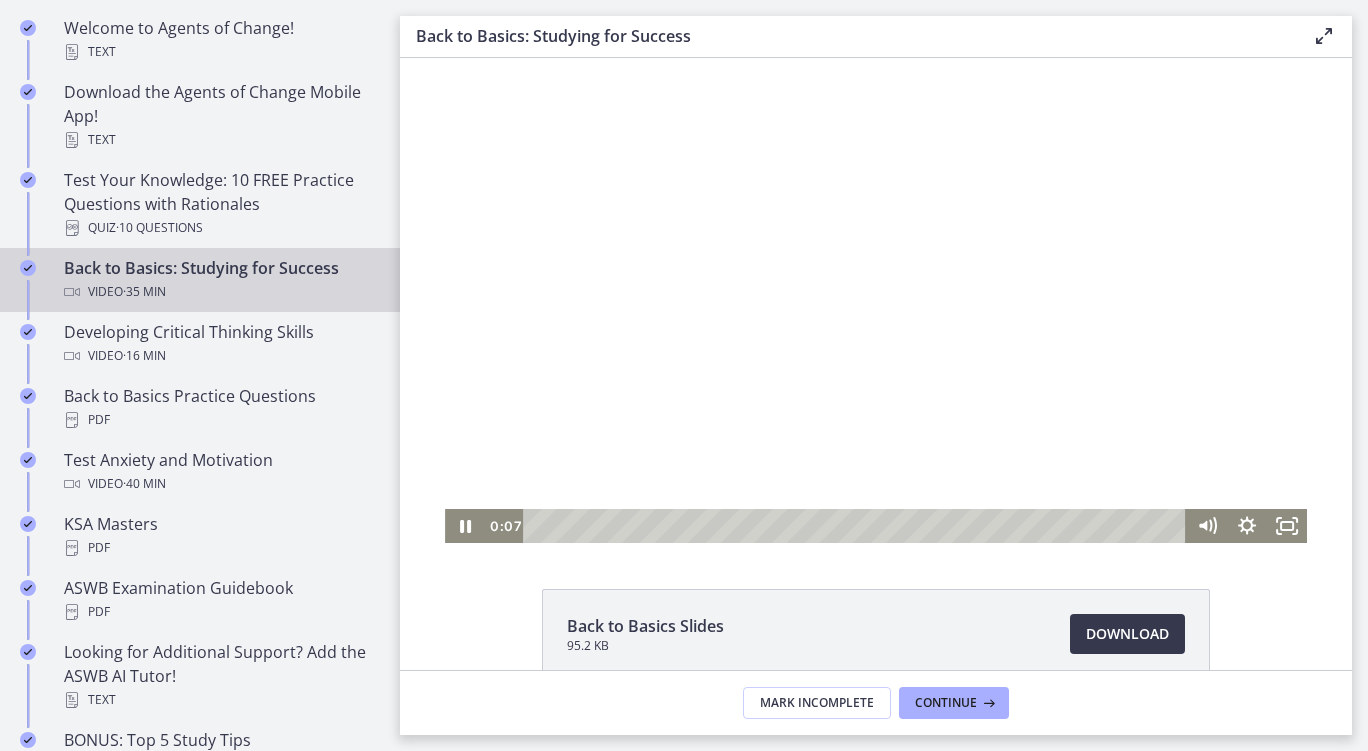 click at bounding box center [876, 300] 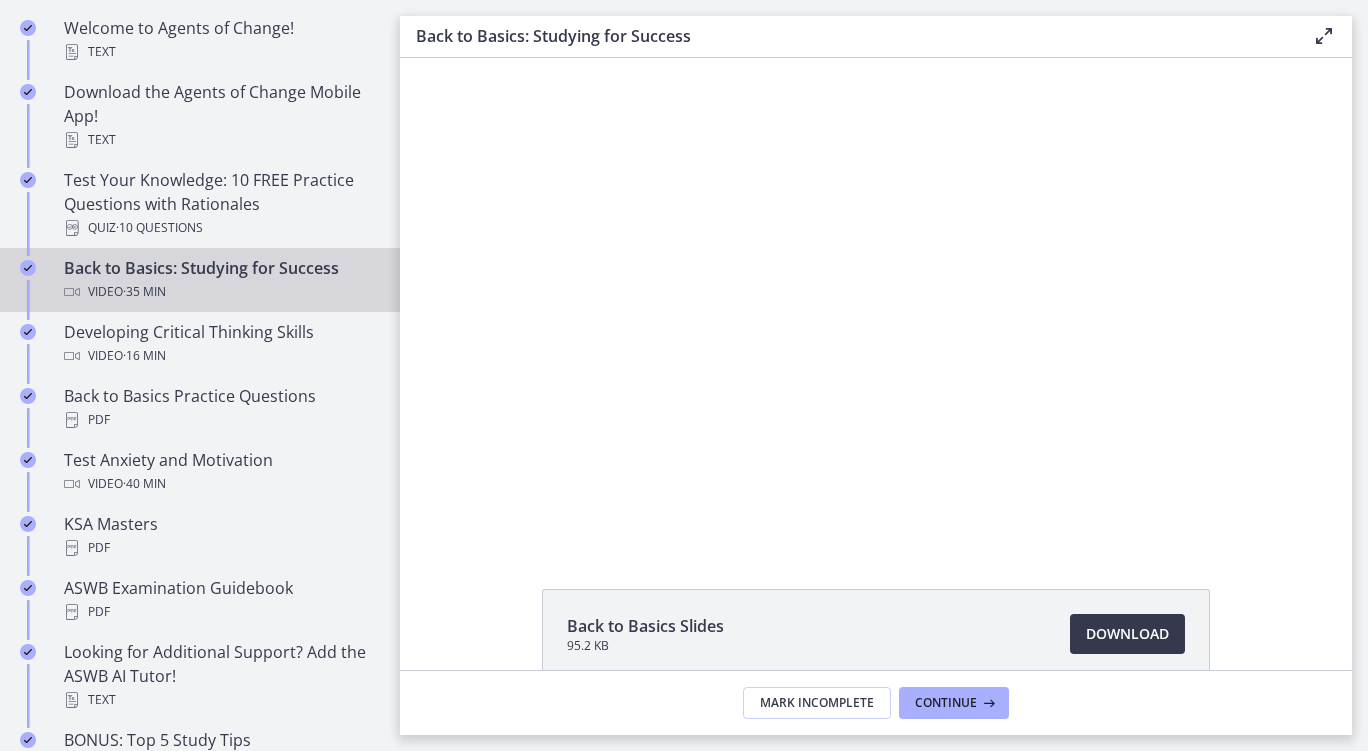 click on "Back to Basics Slides
95.2 KB
Download
Opens in a new window
Study Plan Template
Download
Opens in a new window" at bounding box center [876, 731] 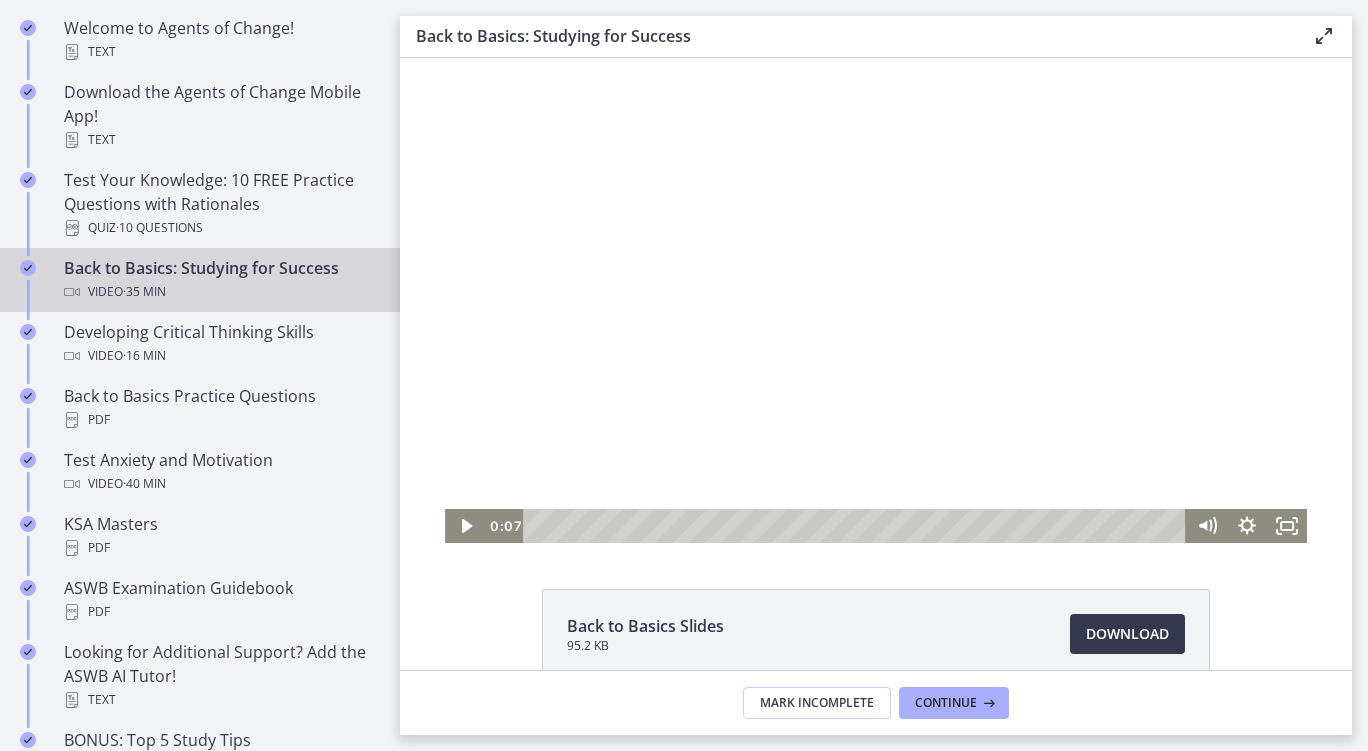 click at bounding box center (876, 300) 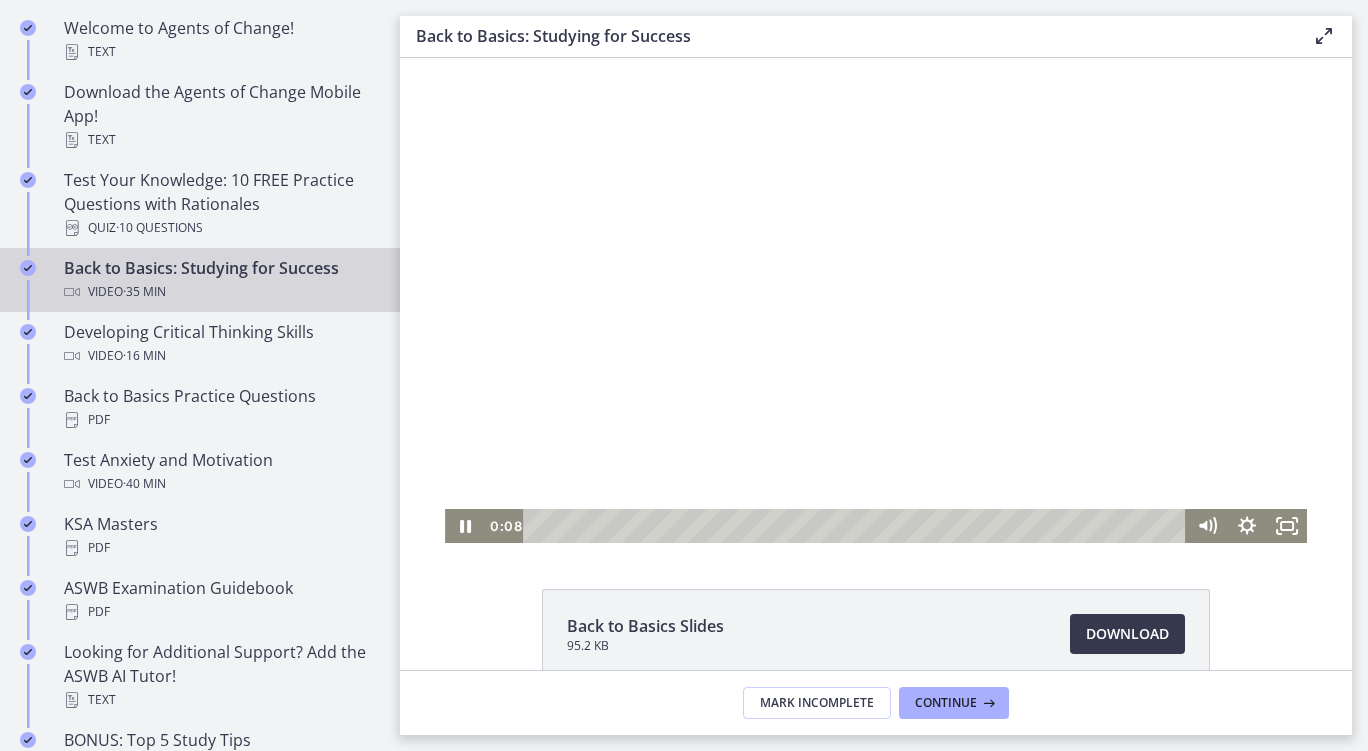 click at bounding box center [876, 300] 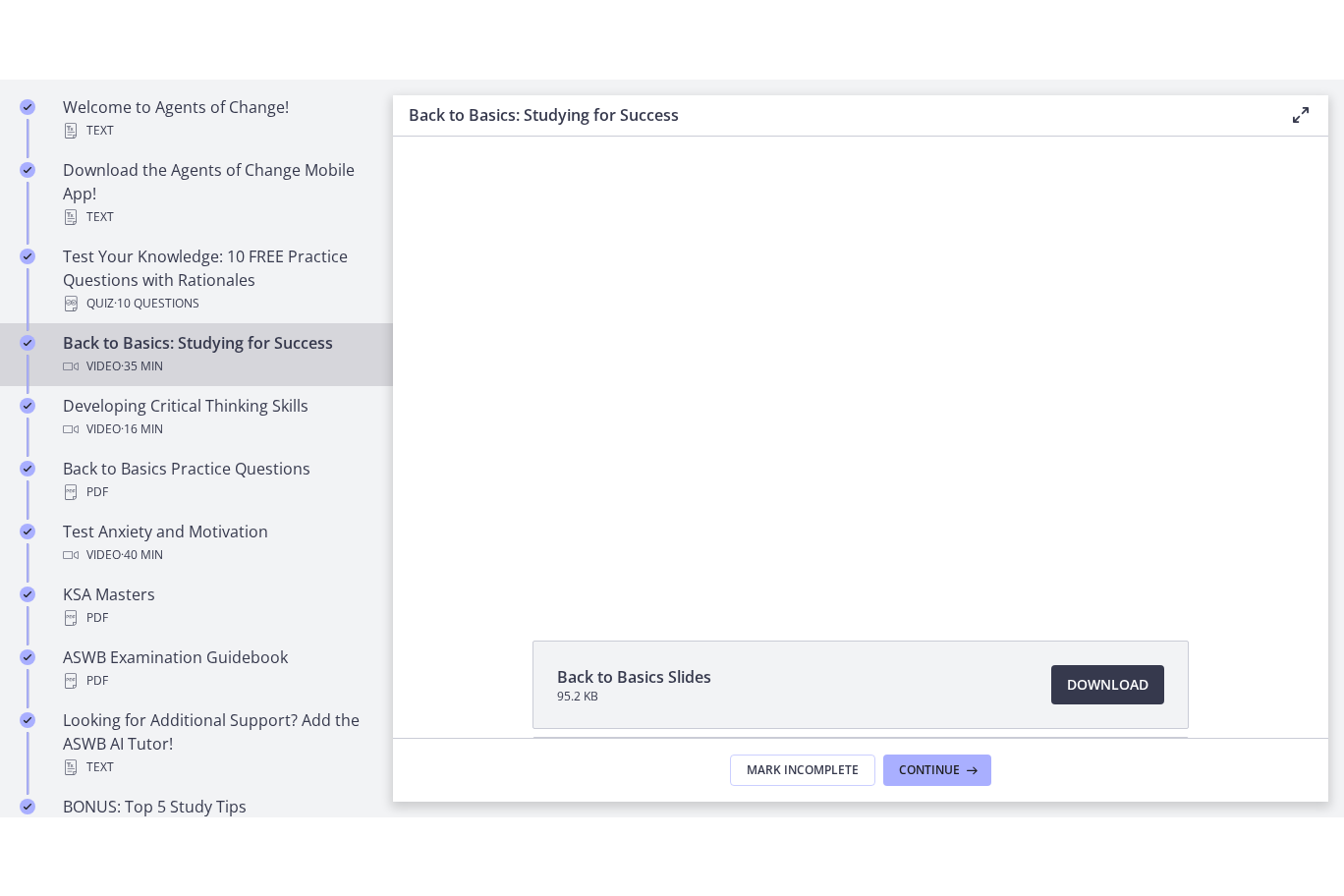 scroll, scrollTop: 12, scrollLeft: 0, axis: vertical 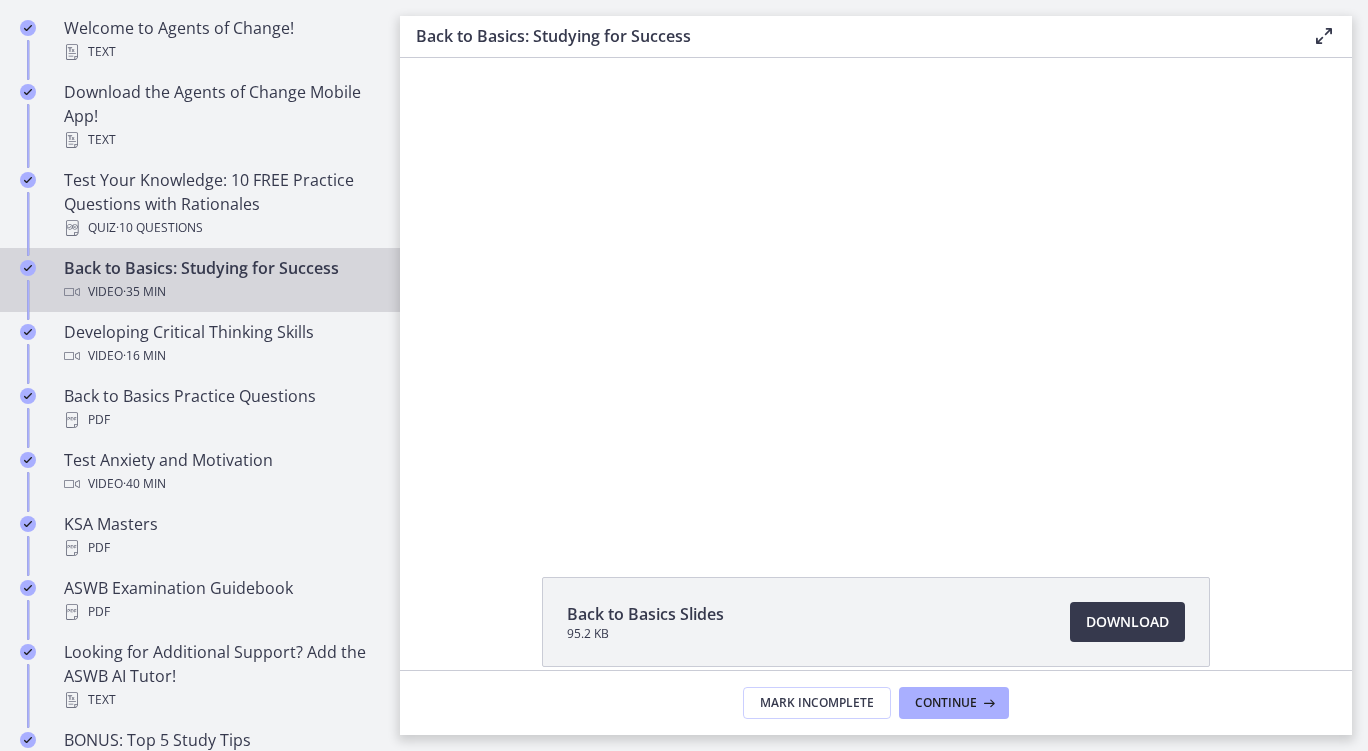 click at bounding box center [876, 288] 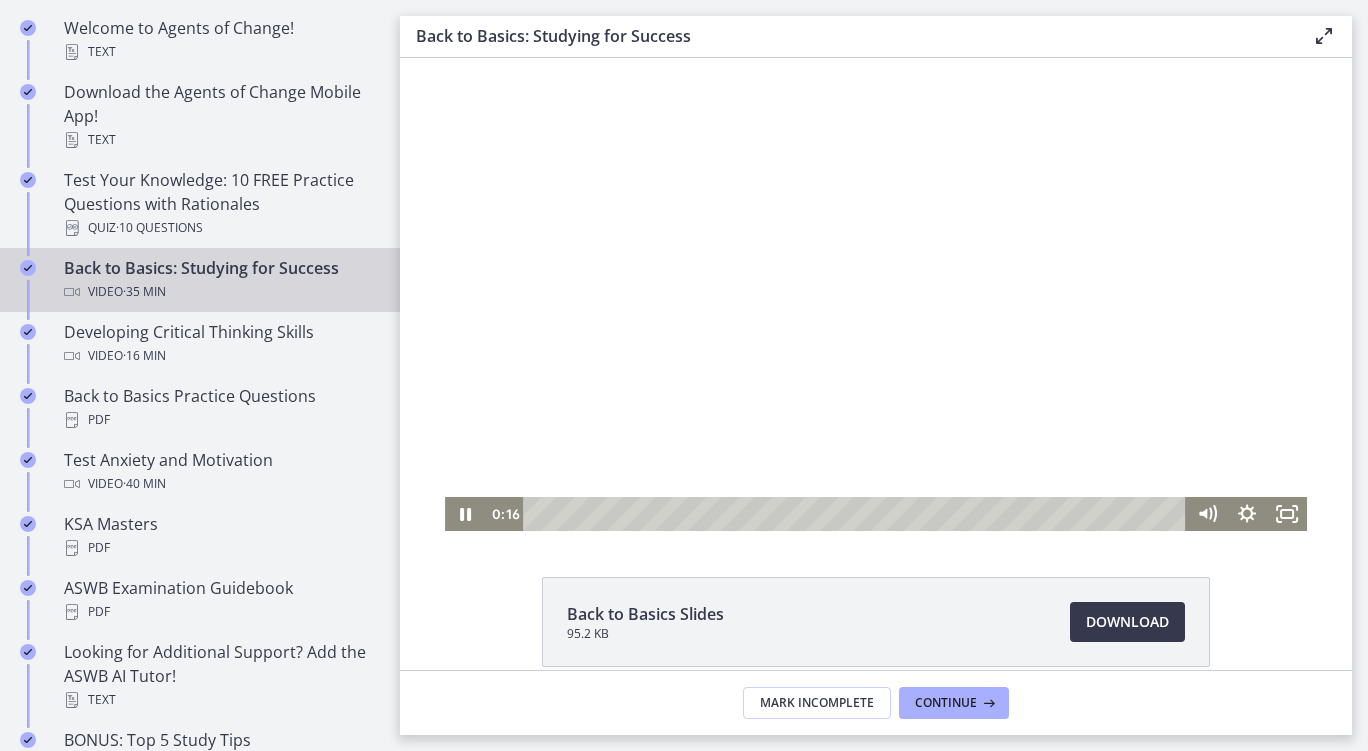 click 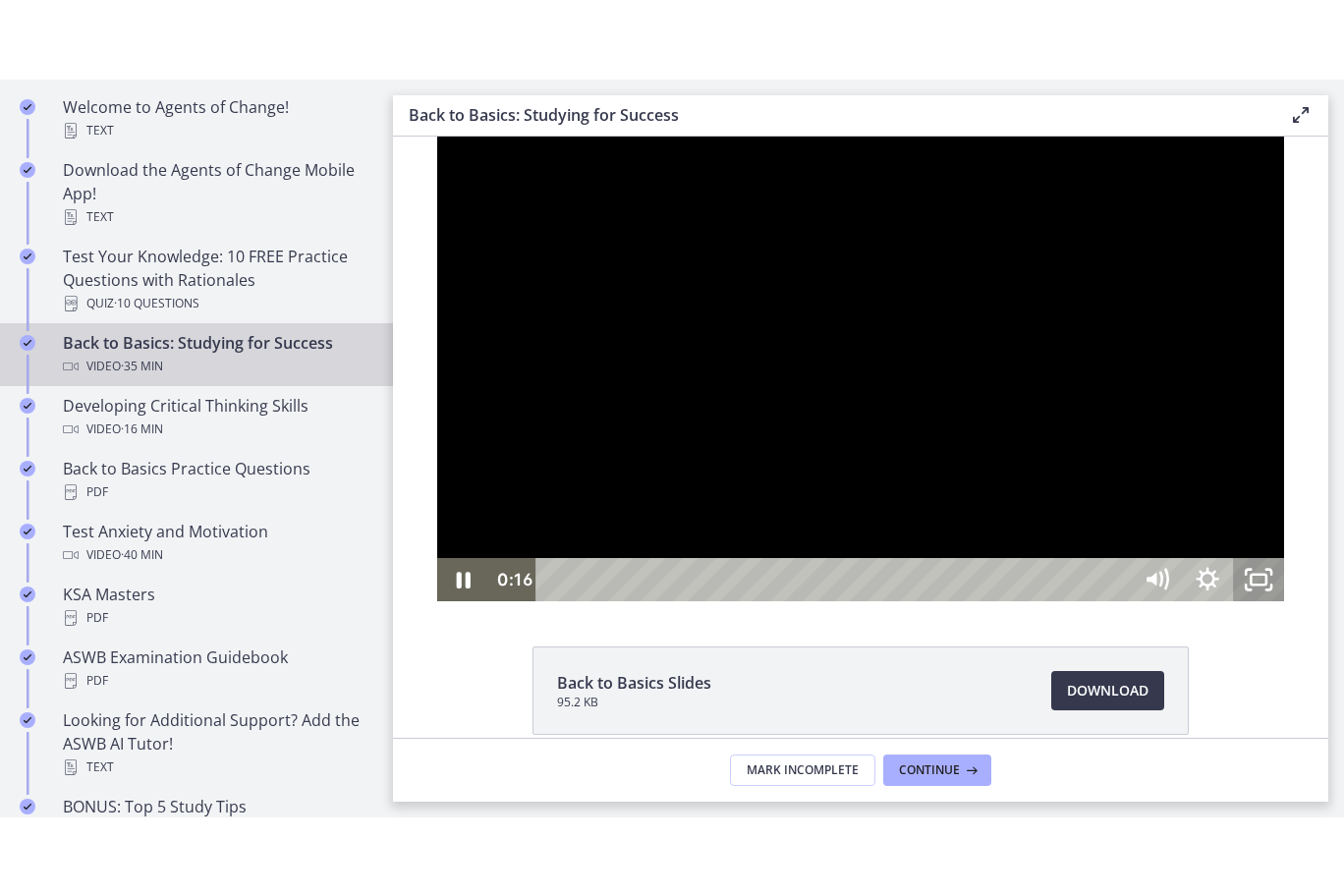 scroll, scrollTop: 0, scrollLeft: 0, axis: both 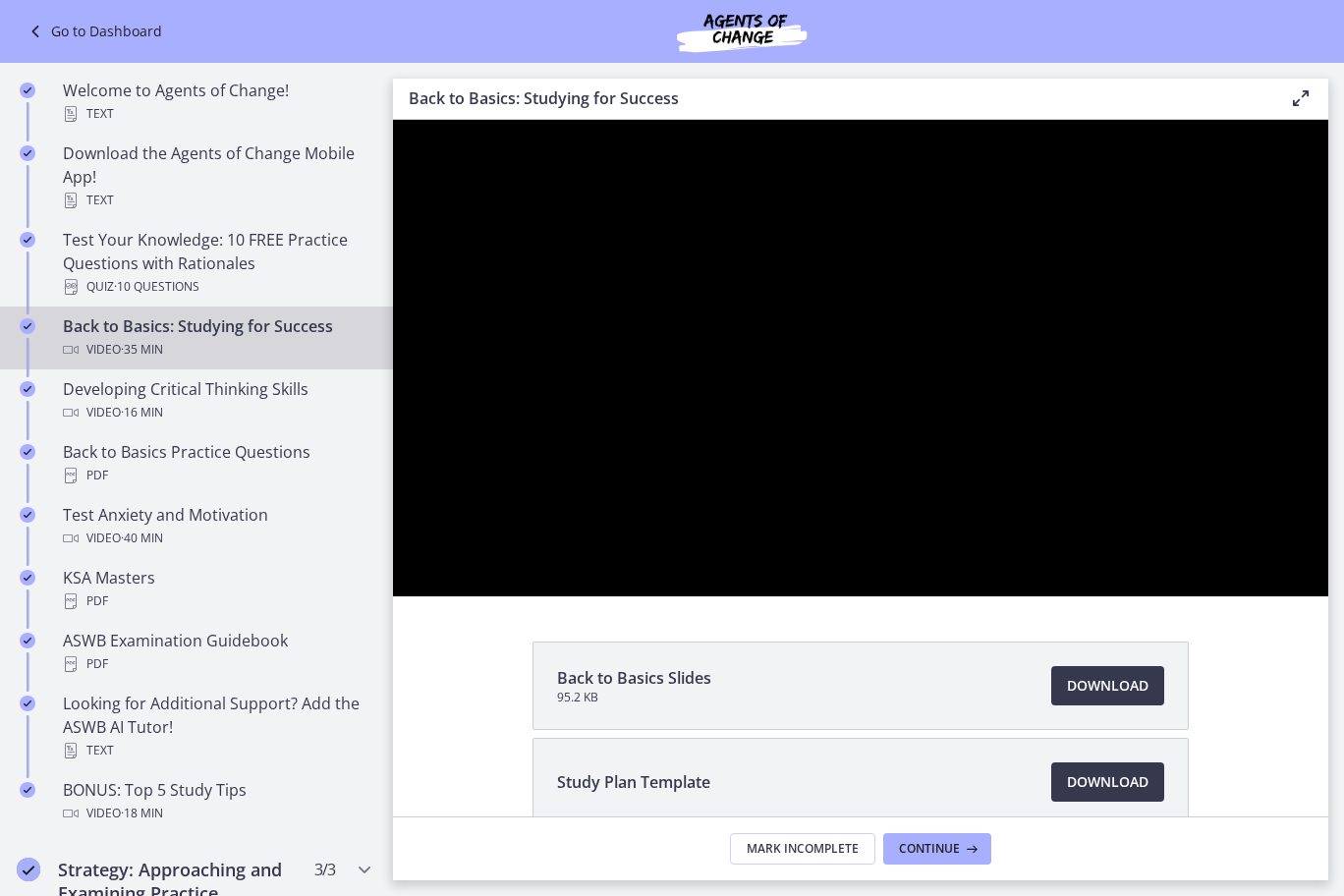 click at bounding box center (861, 358) 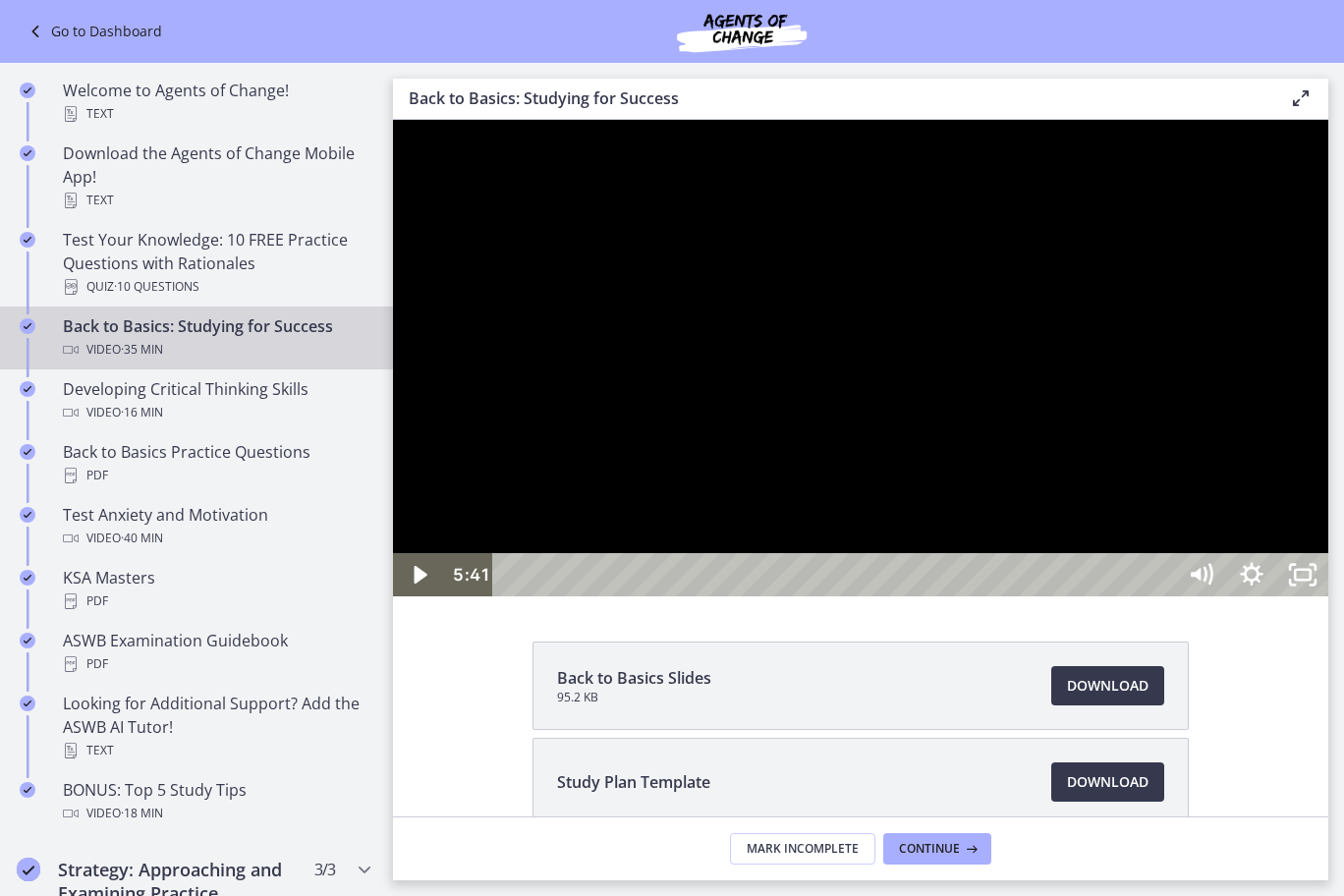 click at bounding box center [861, 358] 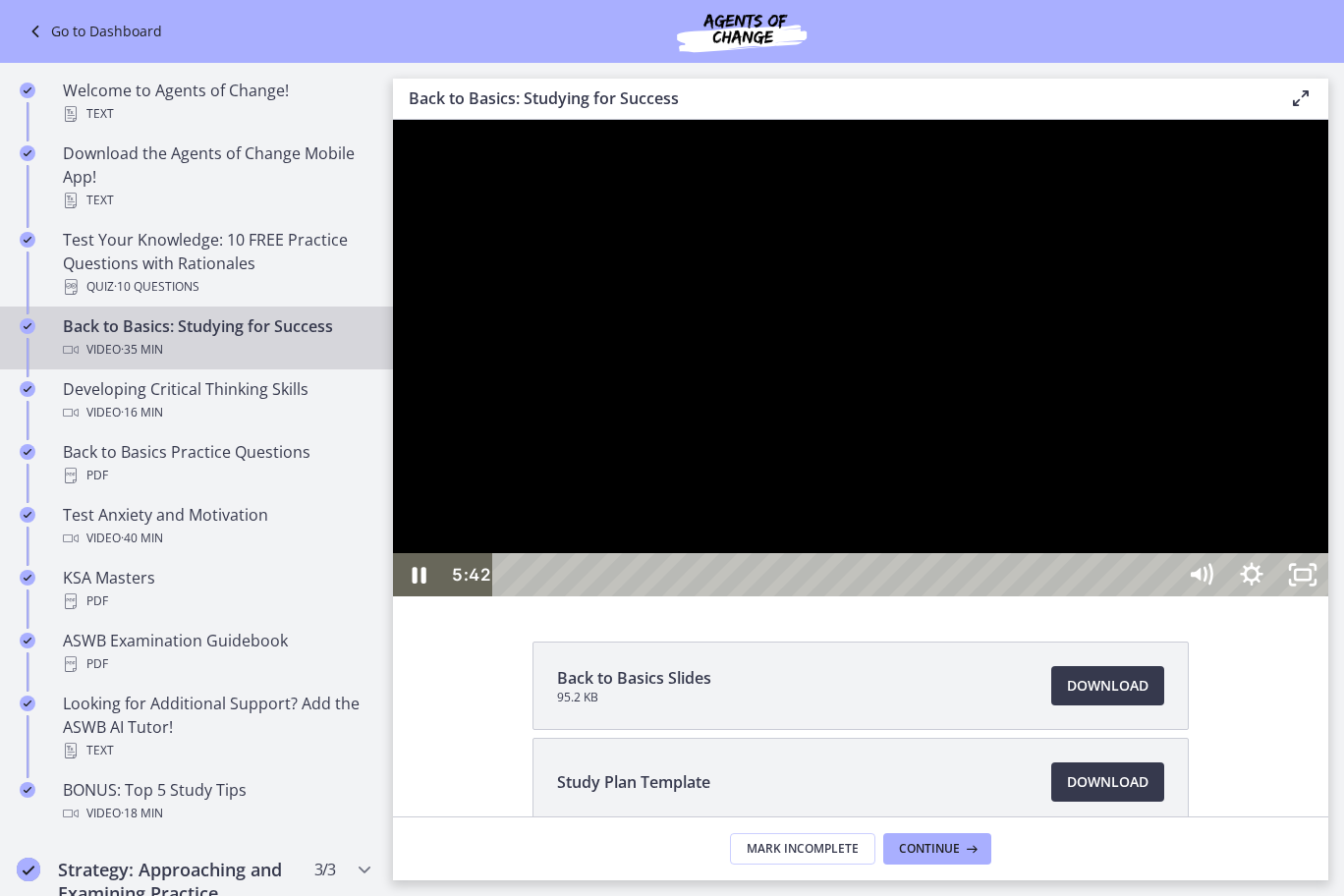 click at bounding box center [861, 358] 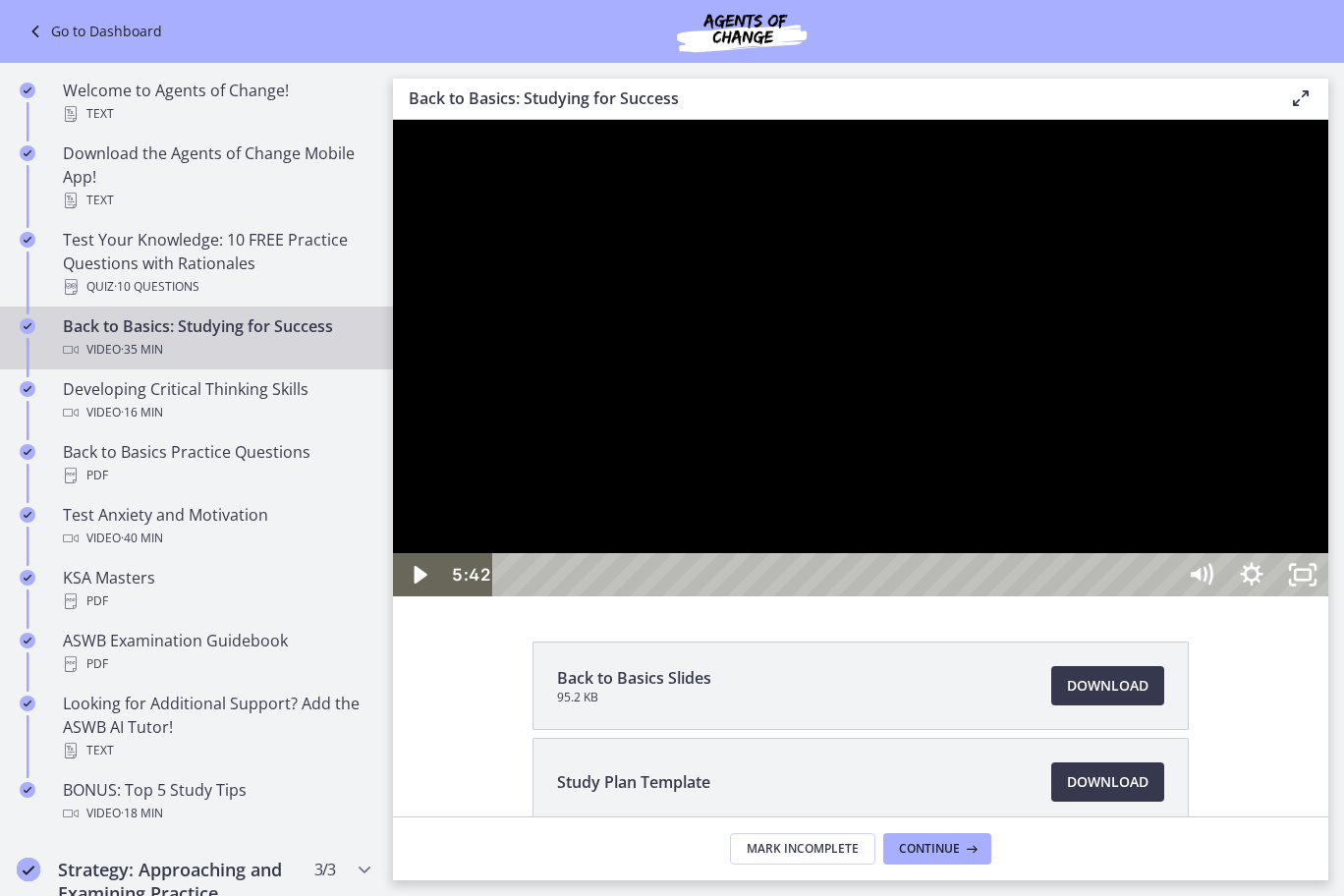 click at bounding box center (861, 358) 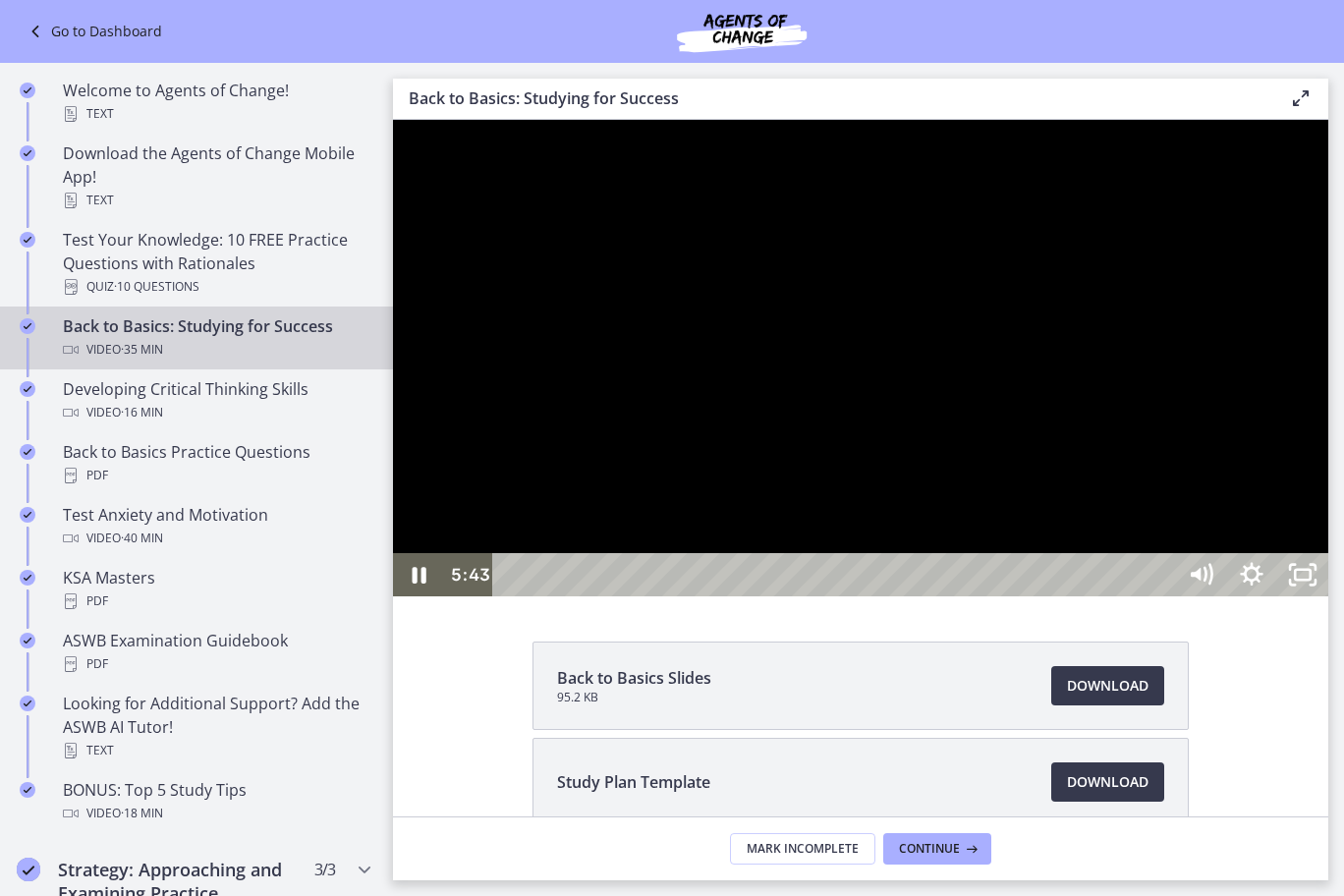 click at bounding box center [861, 358] 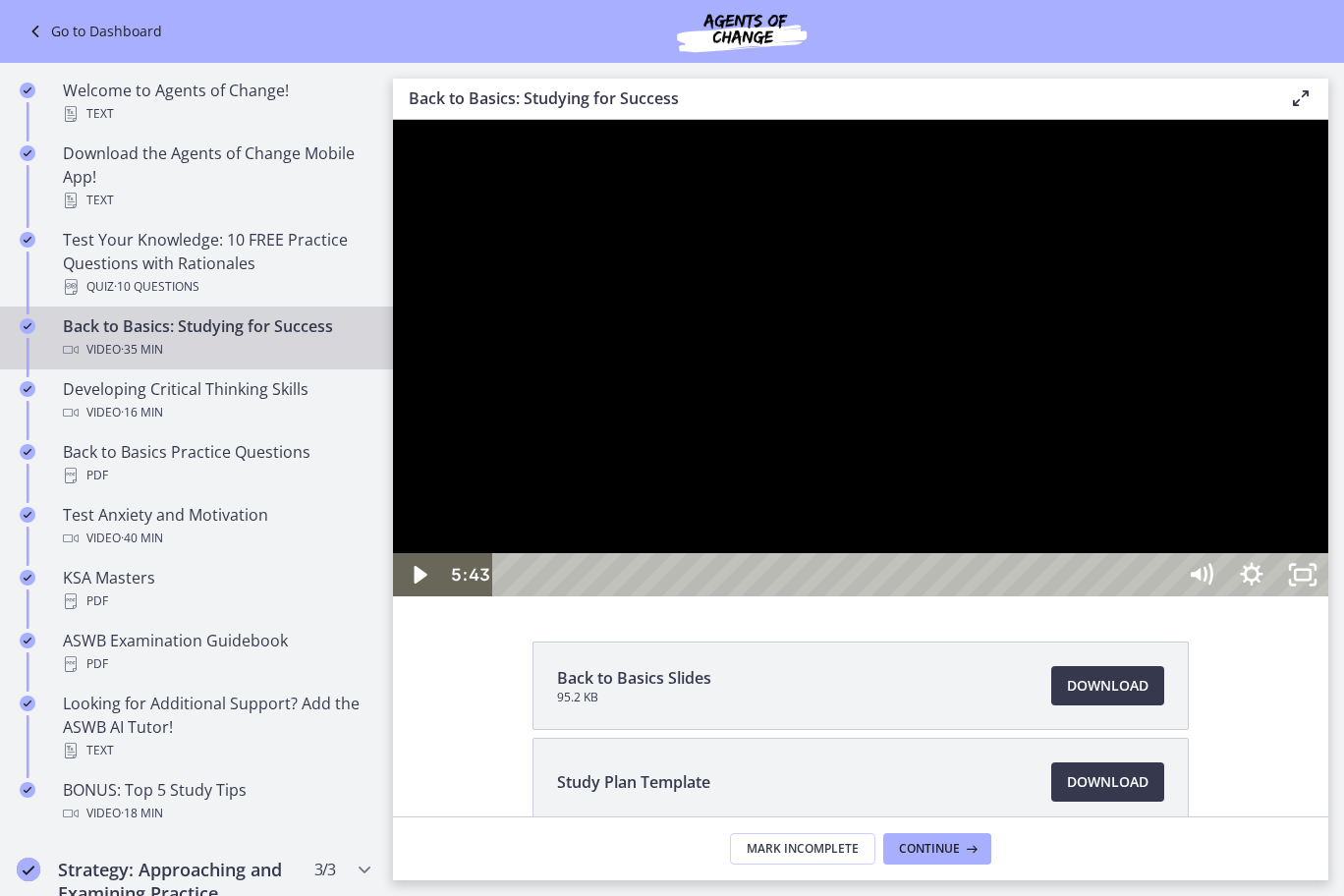 click at bounding box center [861, 358] 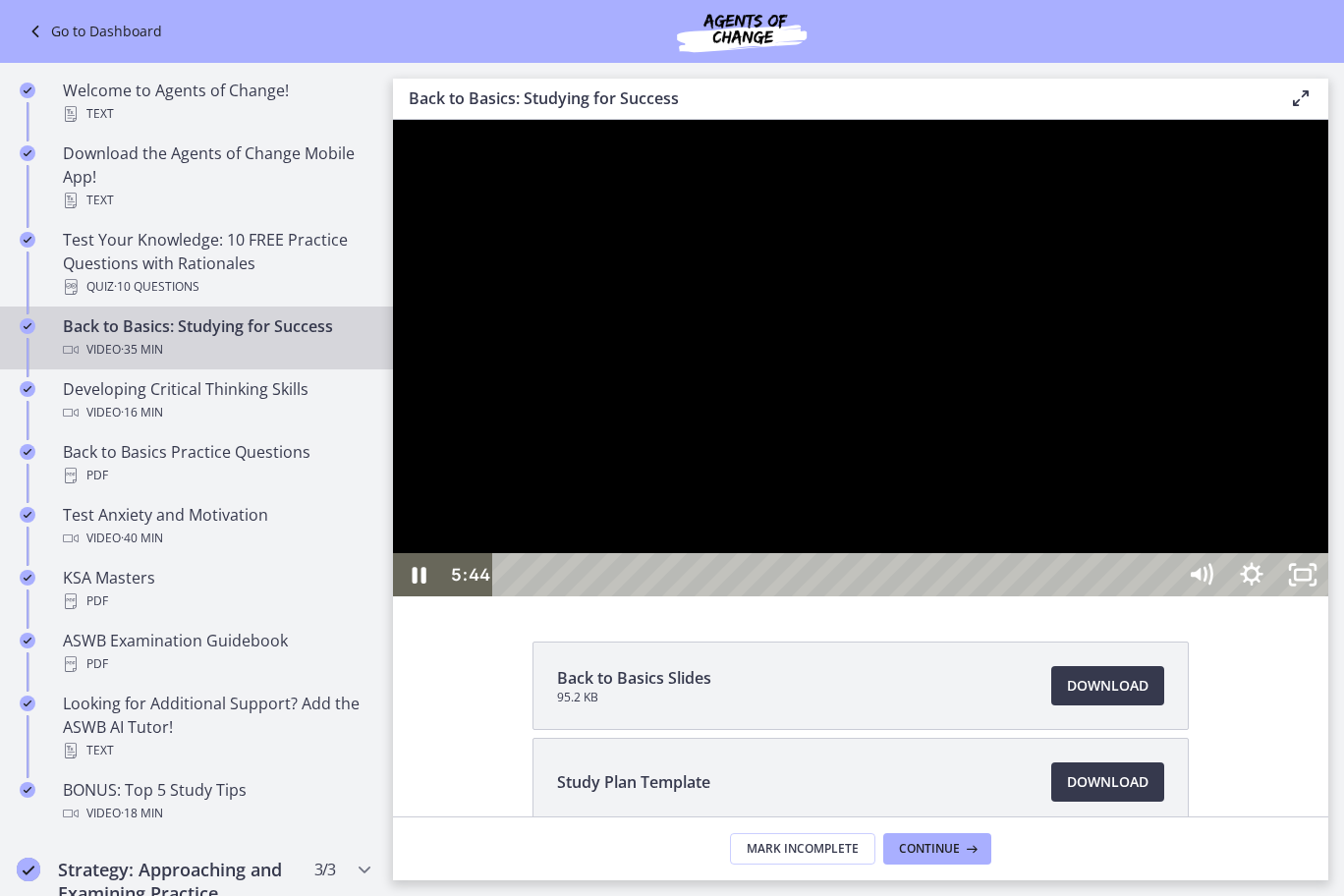 click at bounding box center (861, 358) 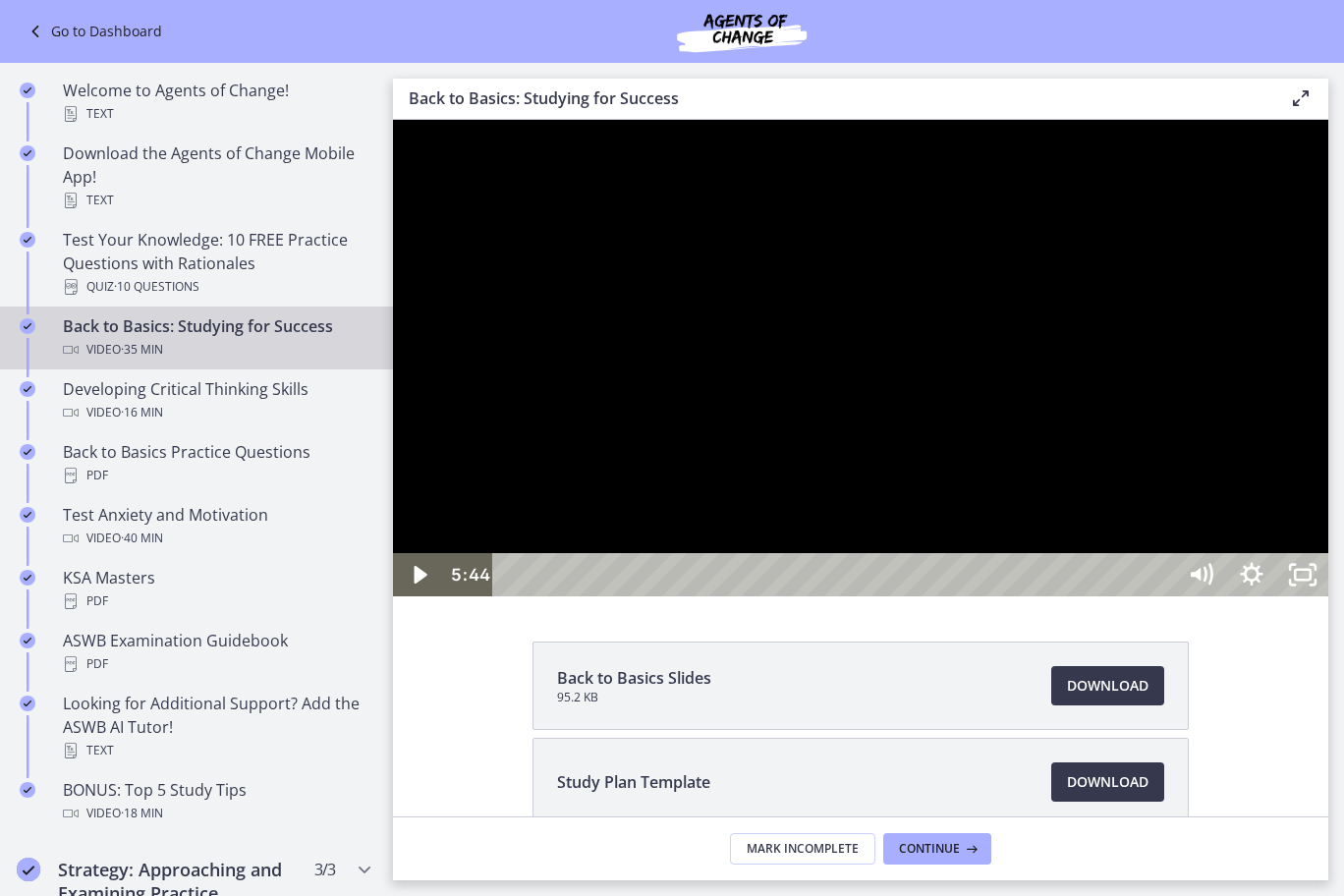 click at bounding box center (861, 358) 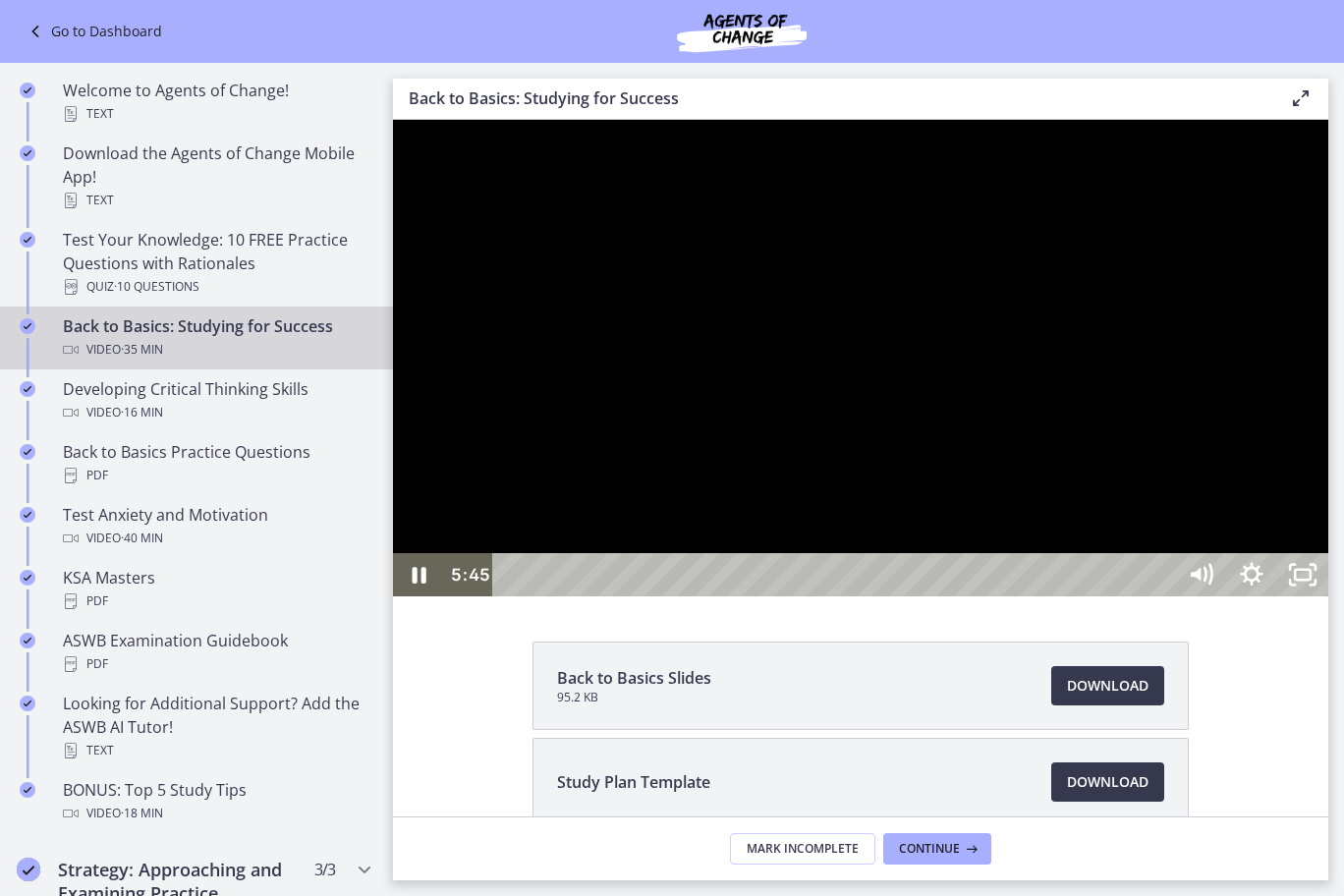 click at bounding box center [861, 358] 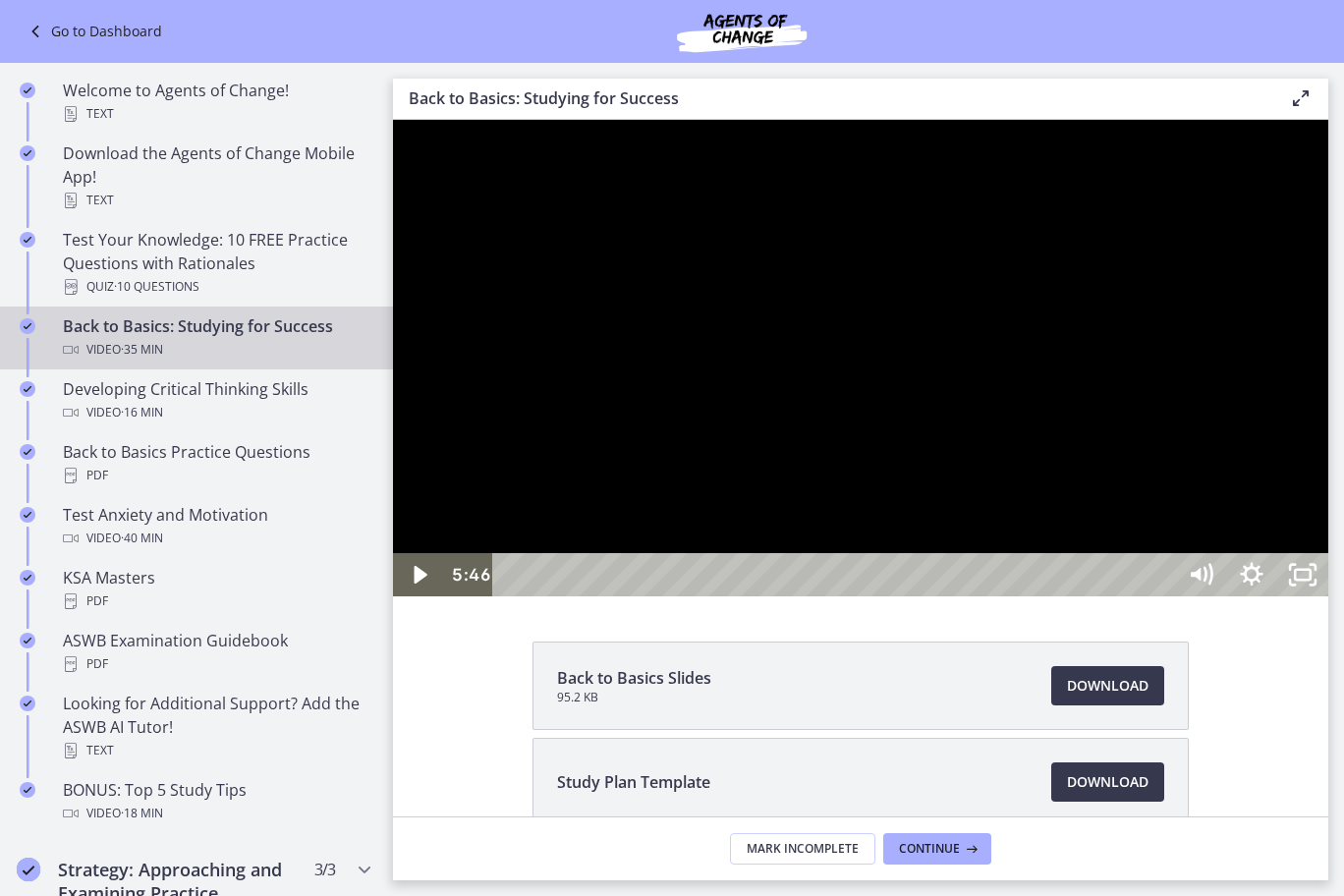 click at bounding box center [861, 358] 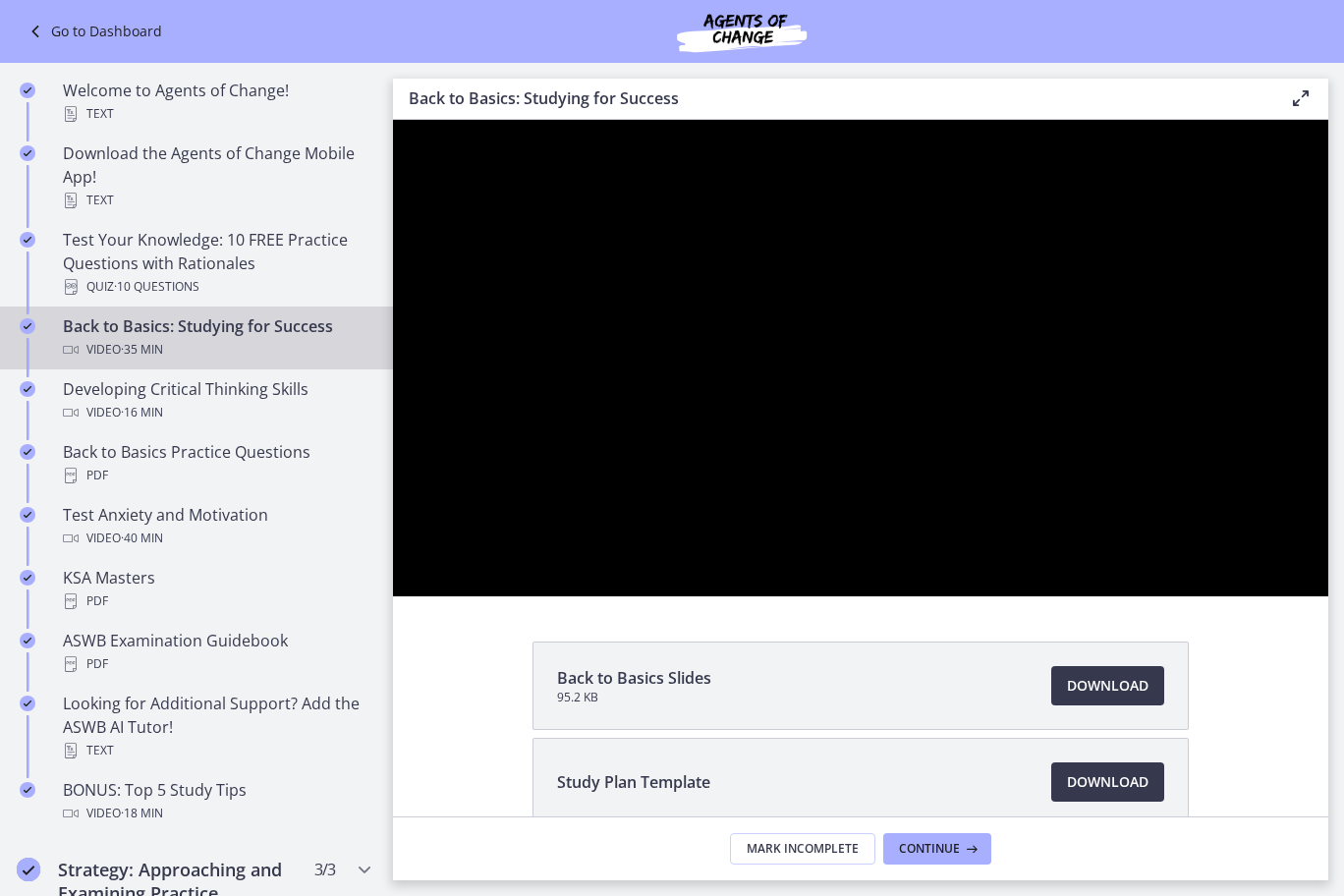 click at bounding box center [861, 358] 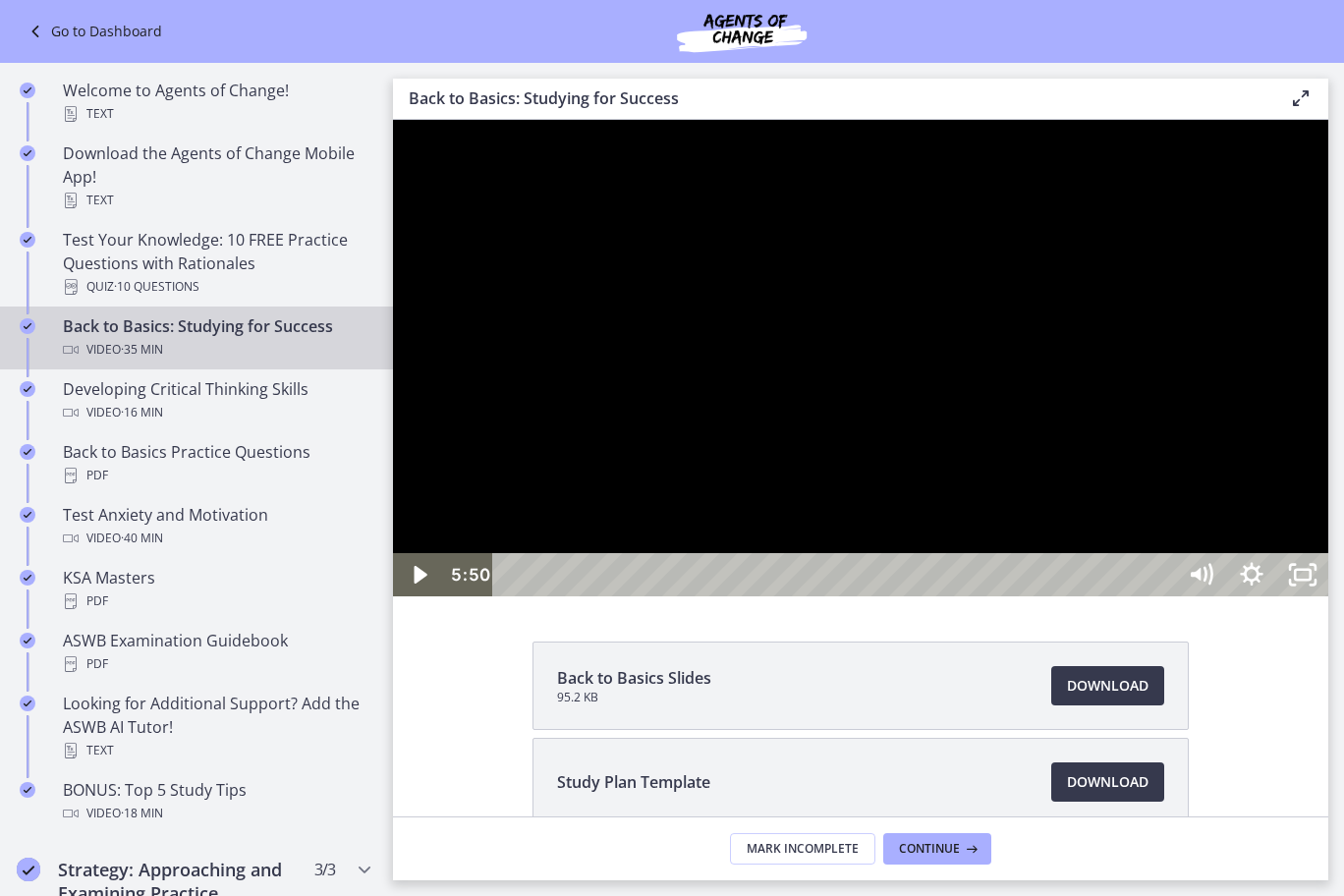 click at bounding box center (861, 358) 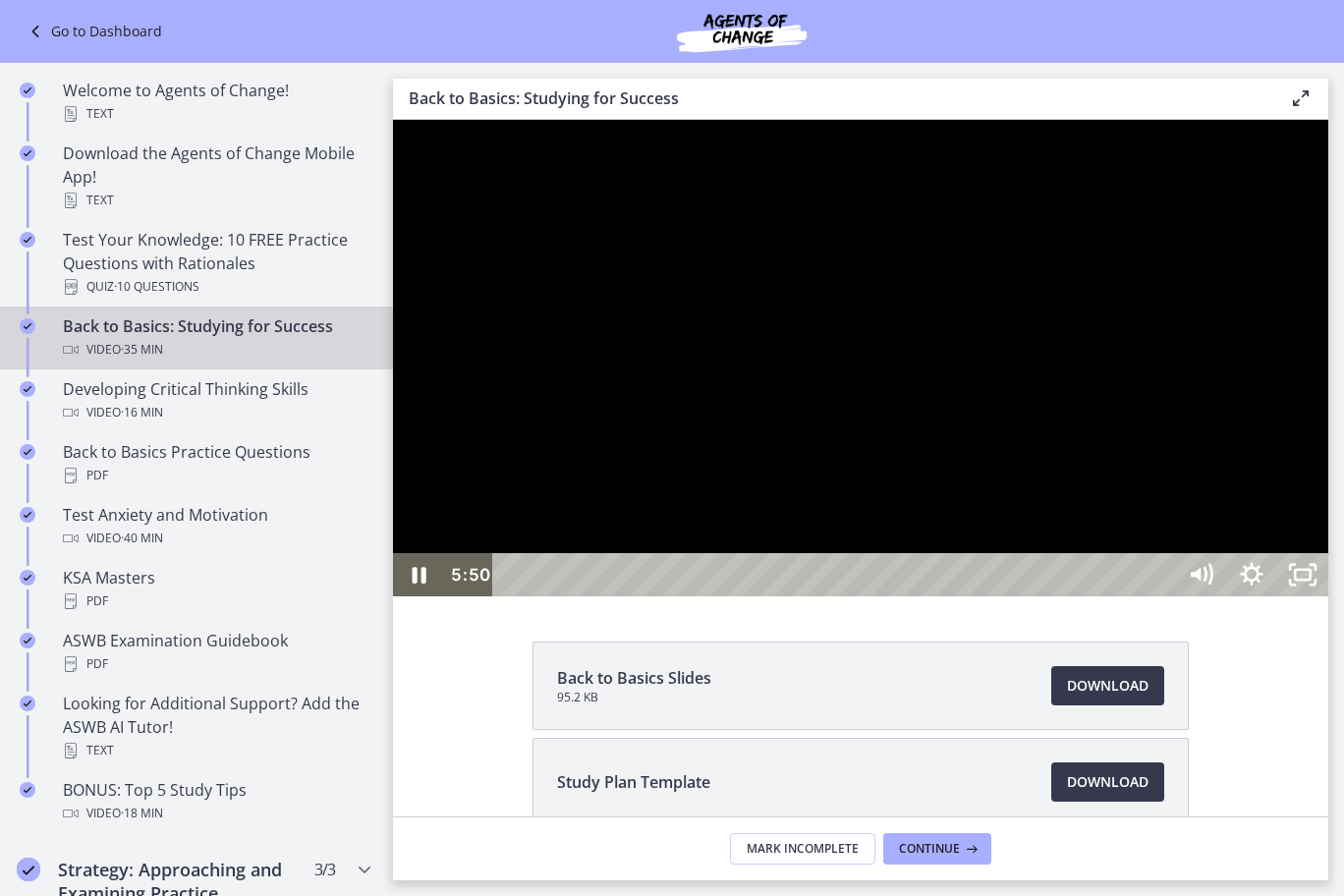 click at bounding box center (861, 358) 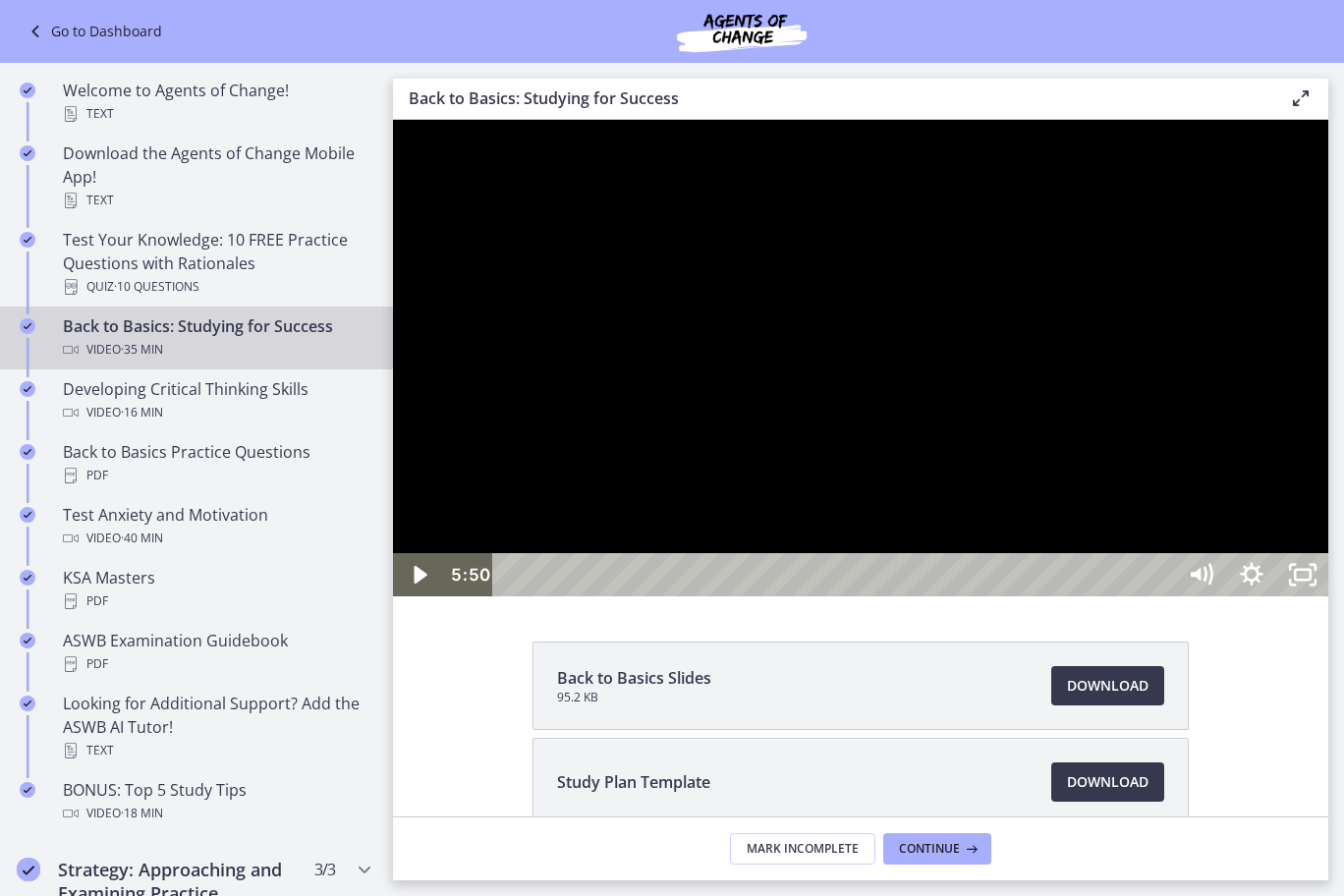 click at bounding box center [861, 358] 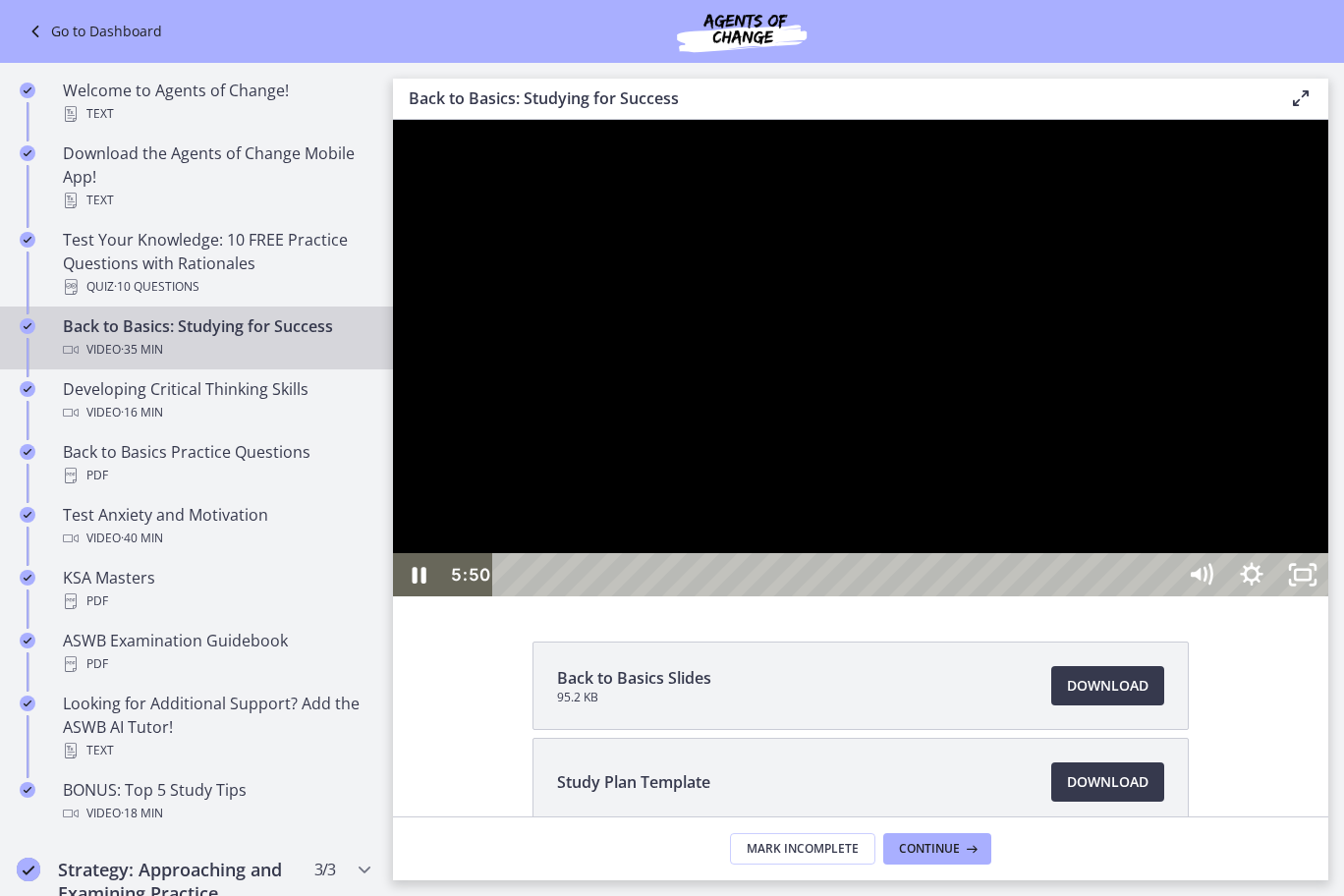click at bounding box center [861, 358] 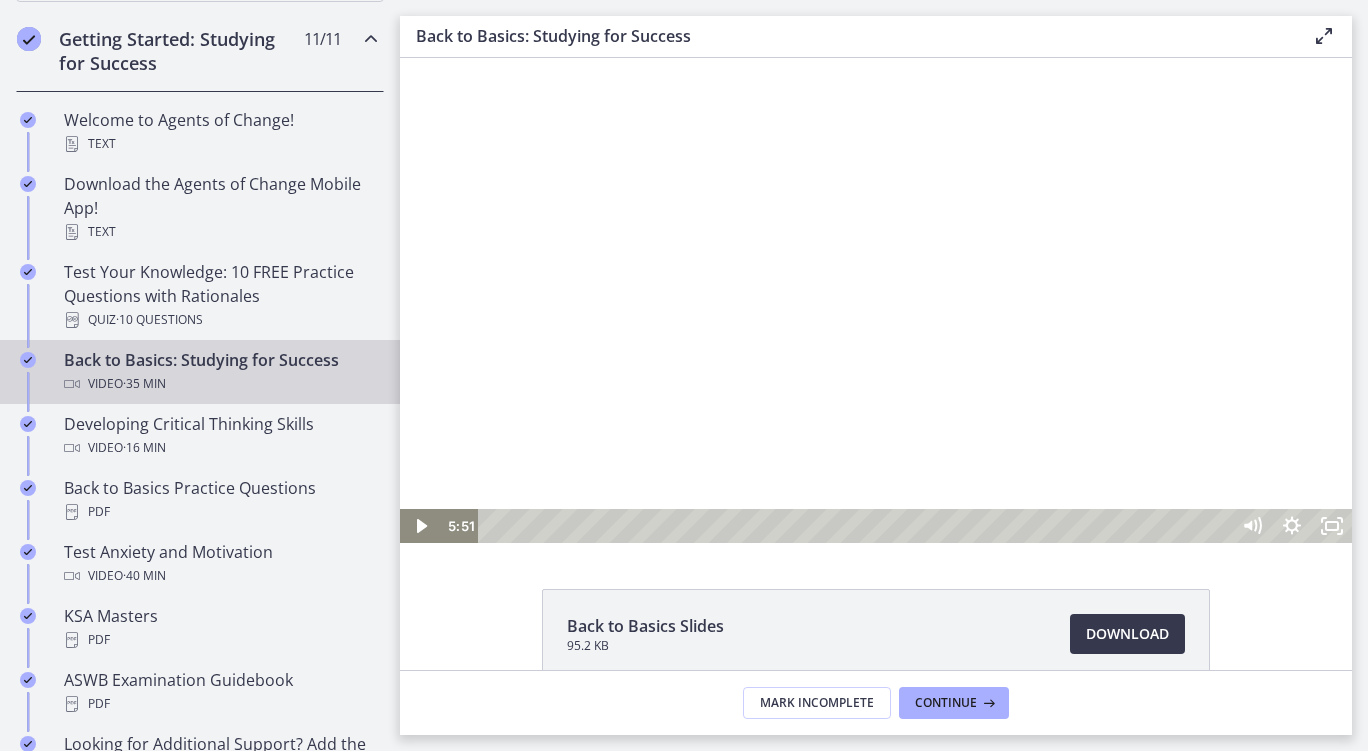 scroll, scrollTop: 463, scrollLeft: 0, axis: vertical 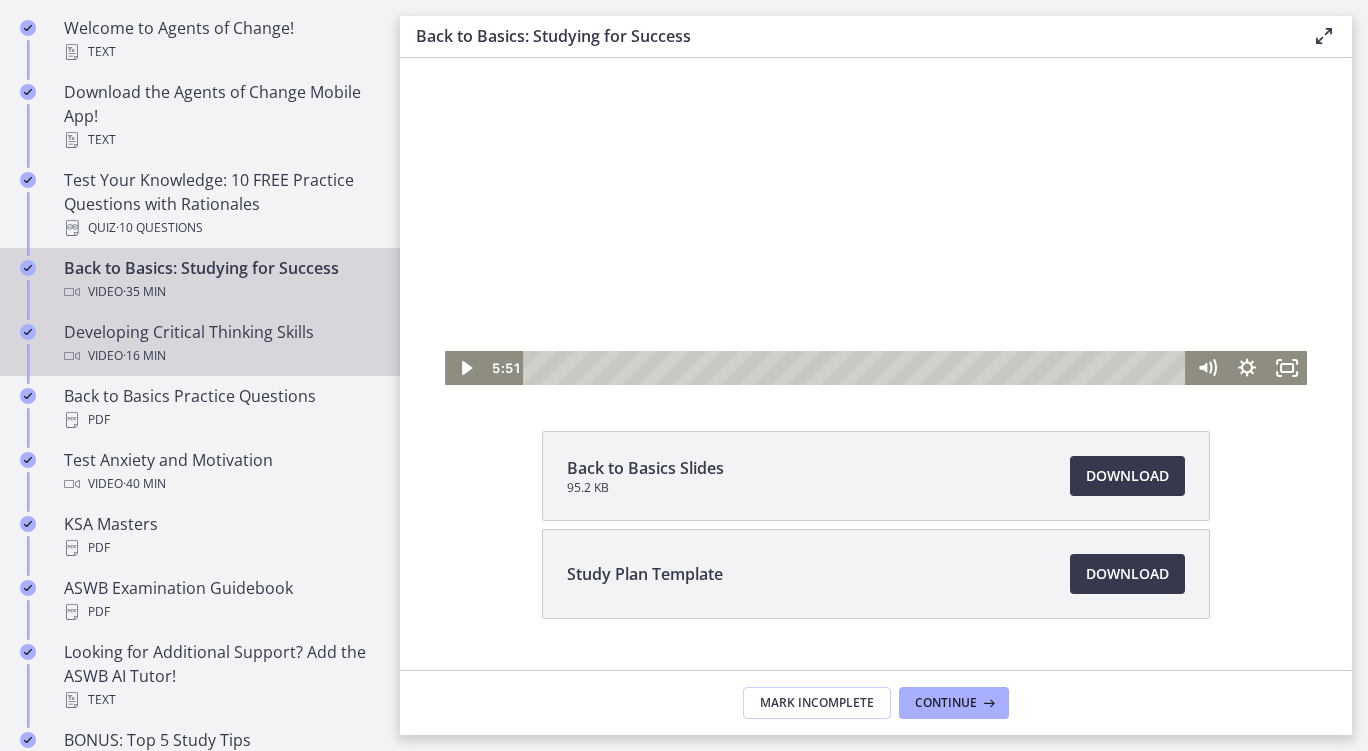 click on "Developing Critical Thinking Skills
Video
·  16 min" at bounding box center (220, 344) 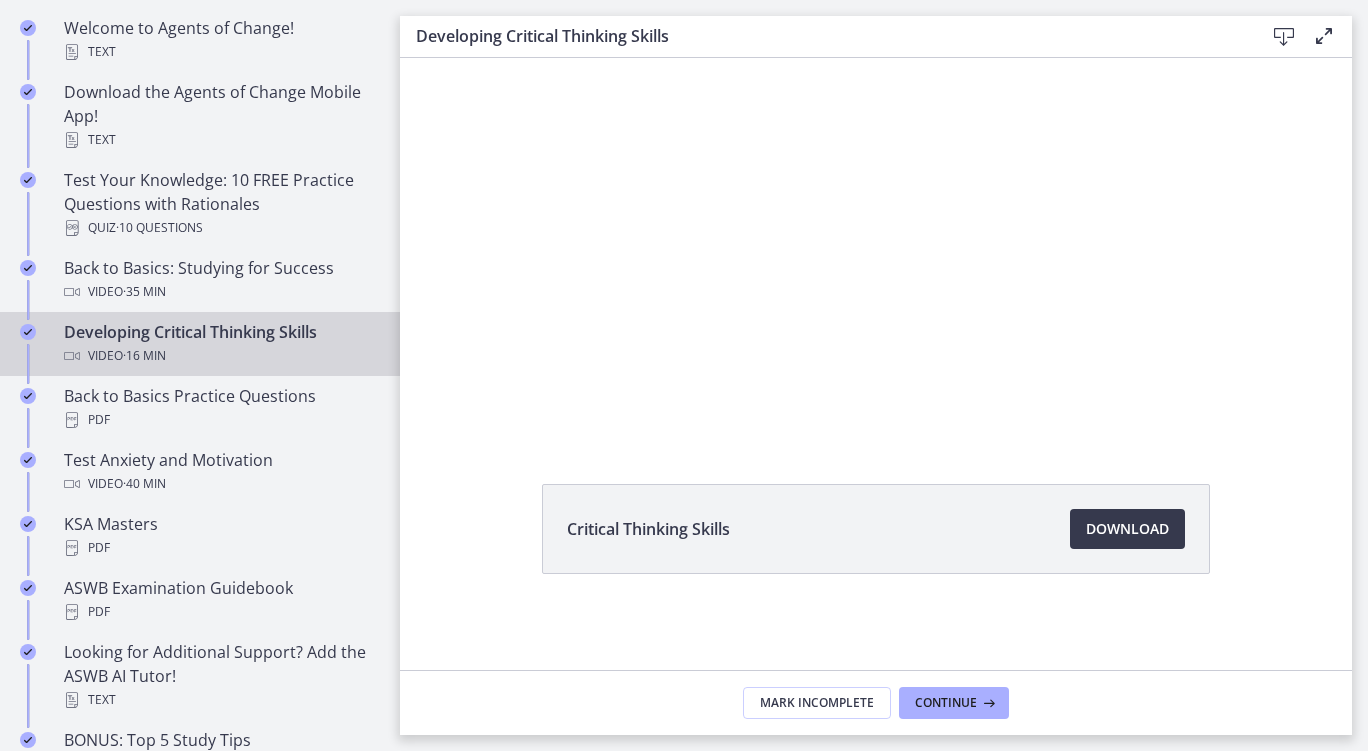 scroll, scrollTop: 0, scrollLeft: 0, axis: both 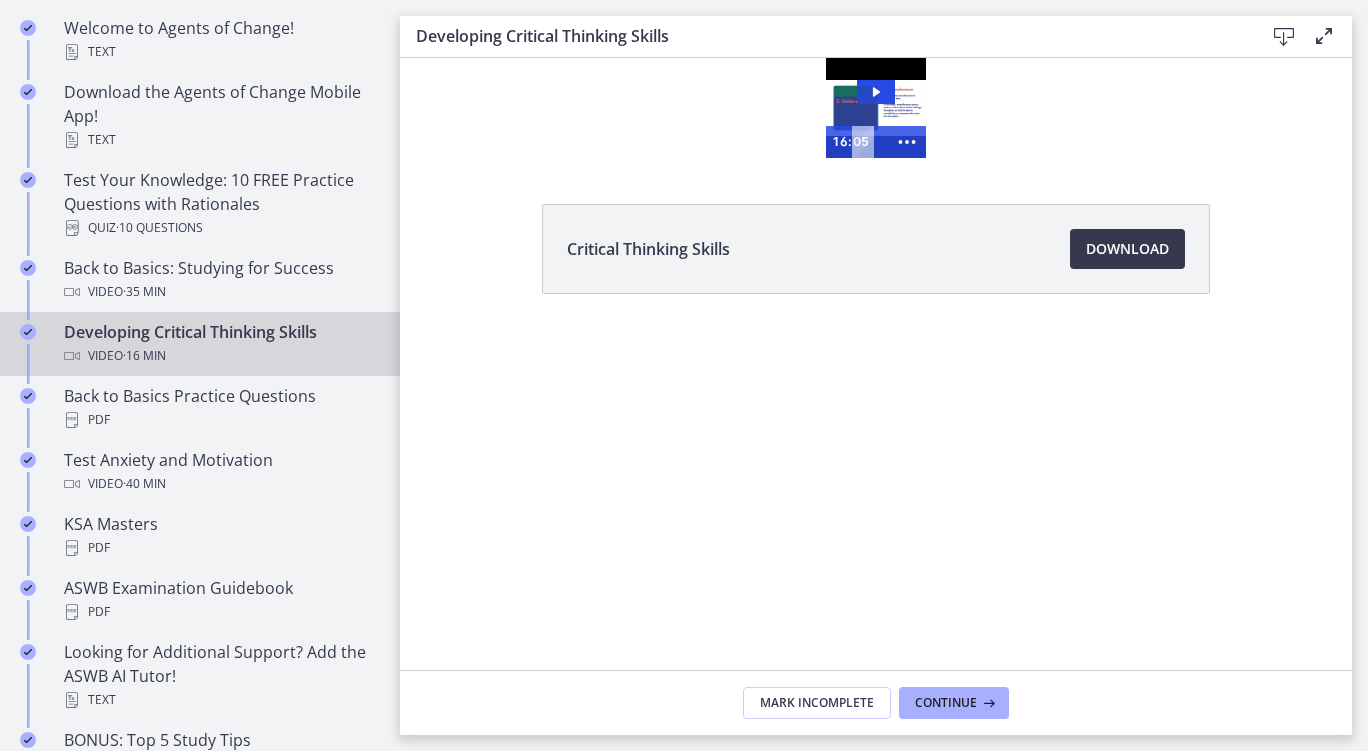 click 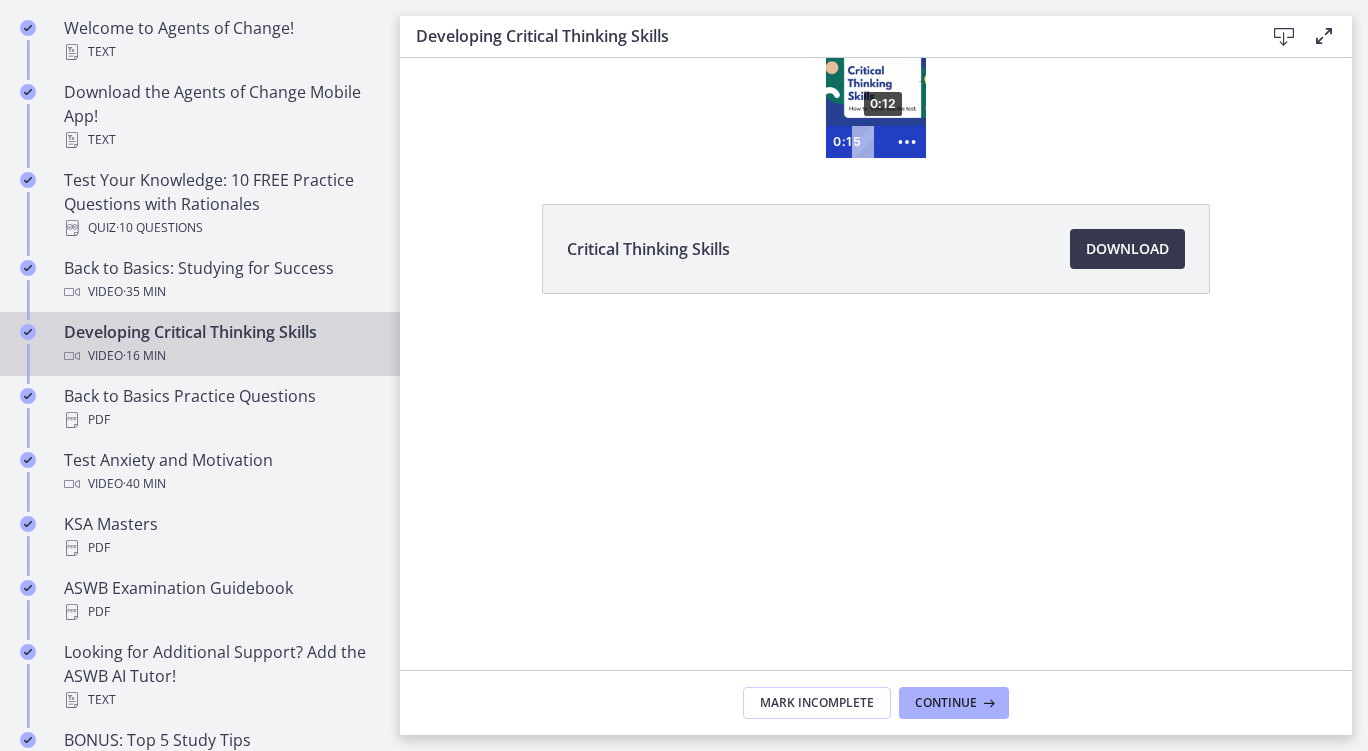 click 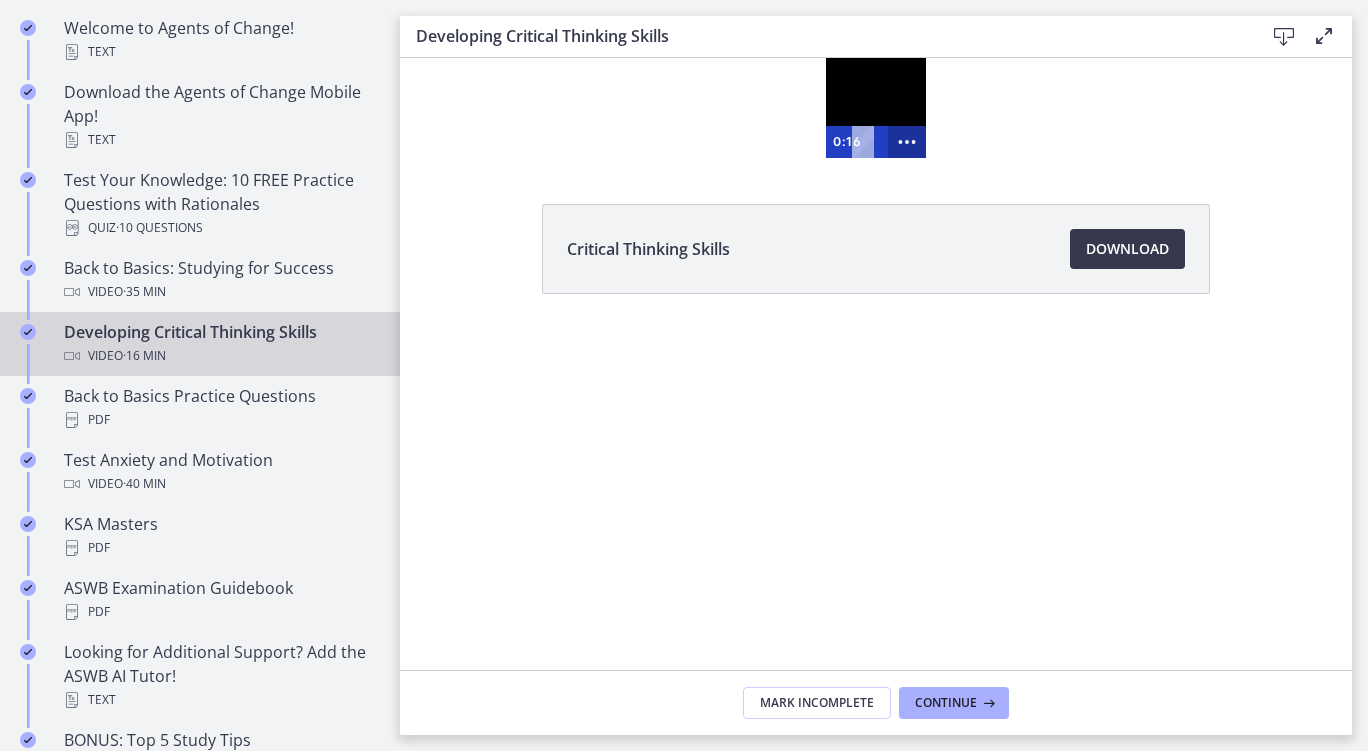 click 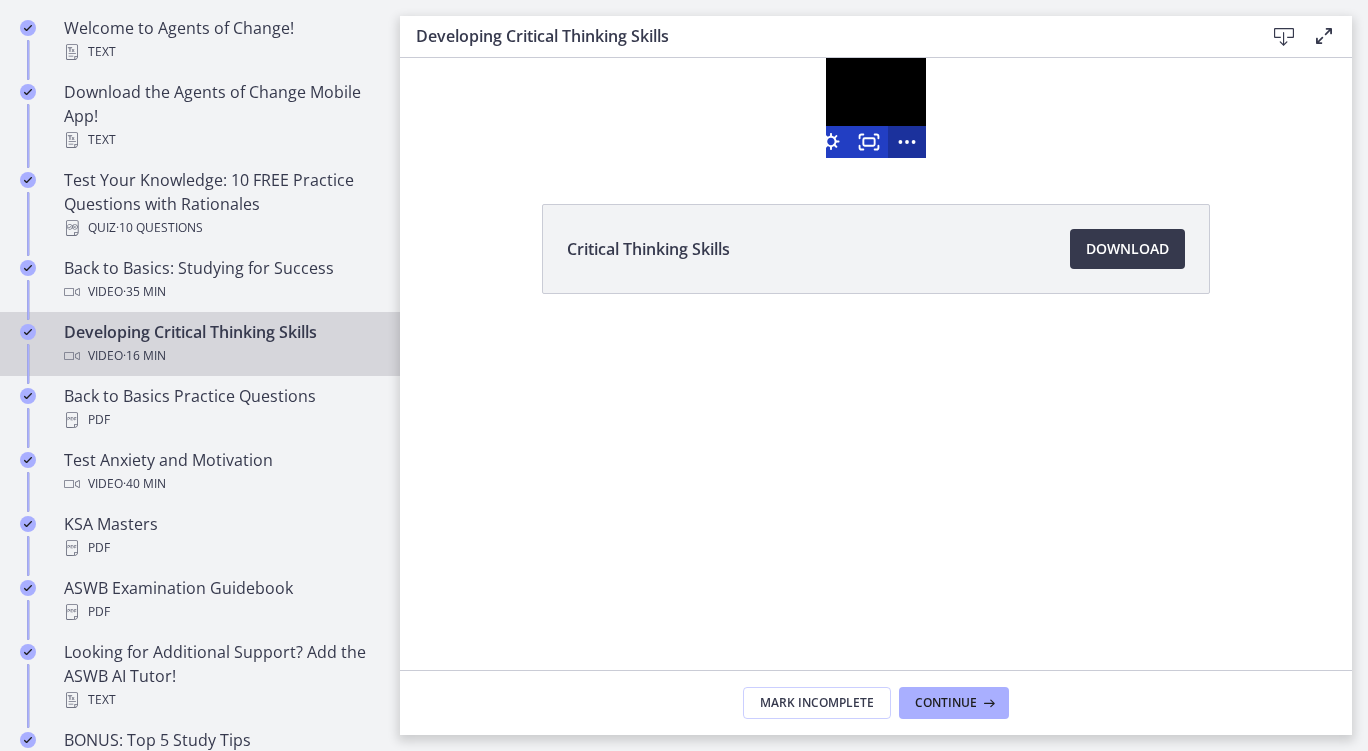 click at bounding box center (876, 108) 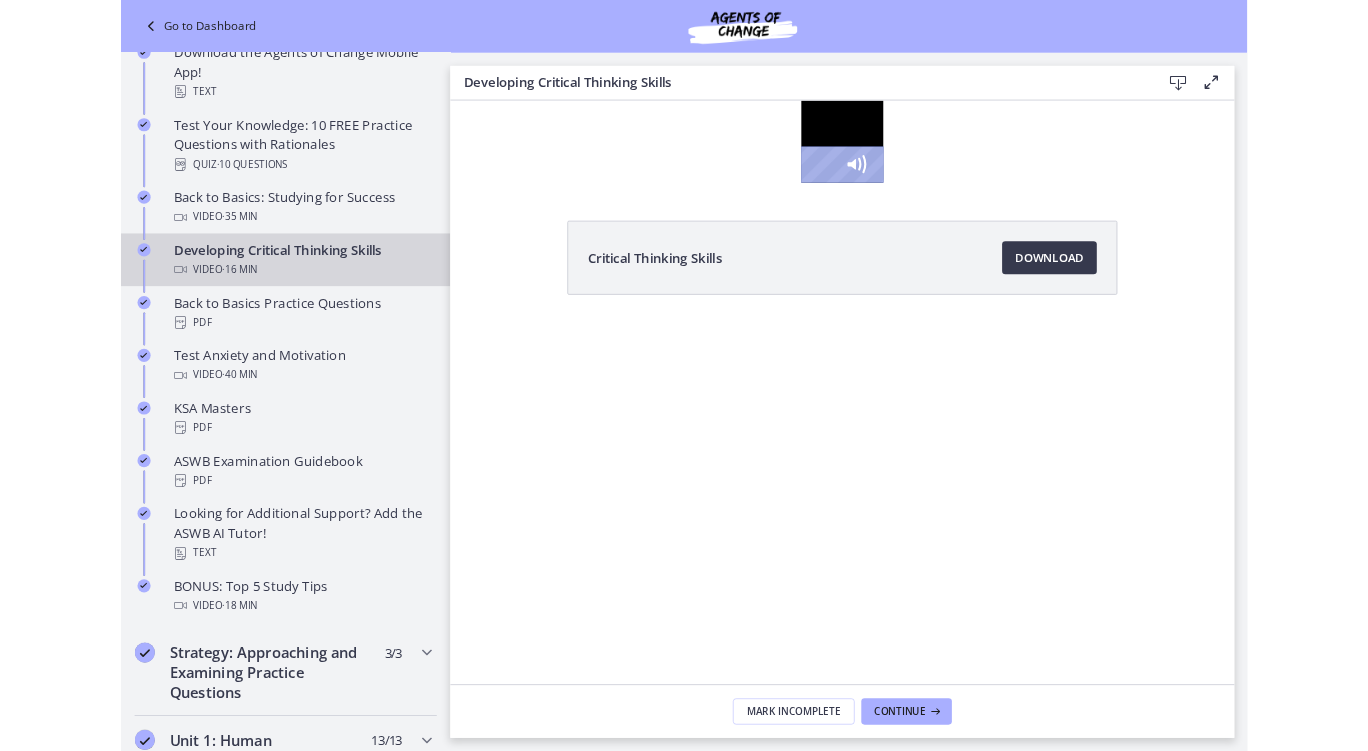 scroll, scrollTop: 371, scrollLeft: 0, axis: vertical 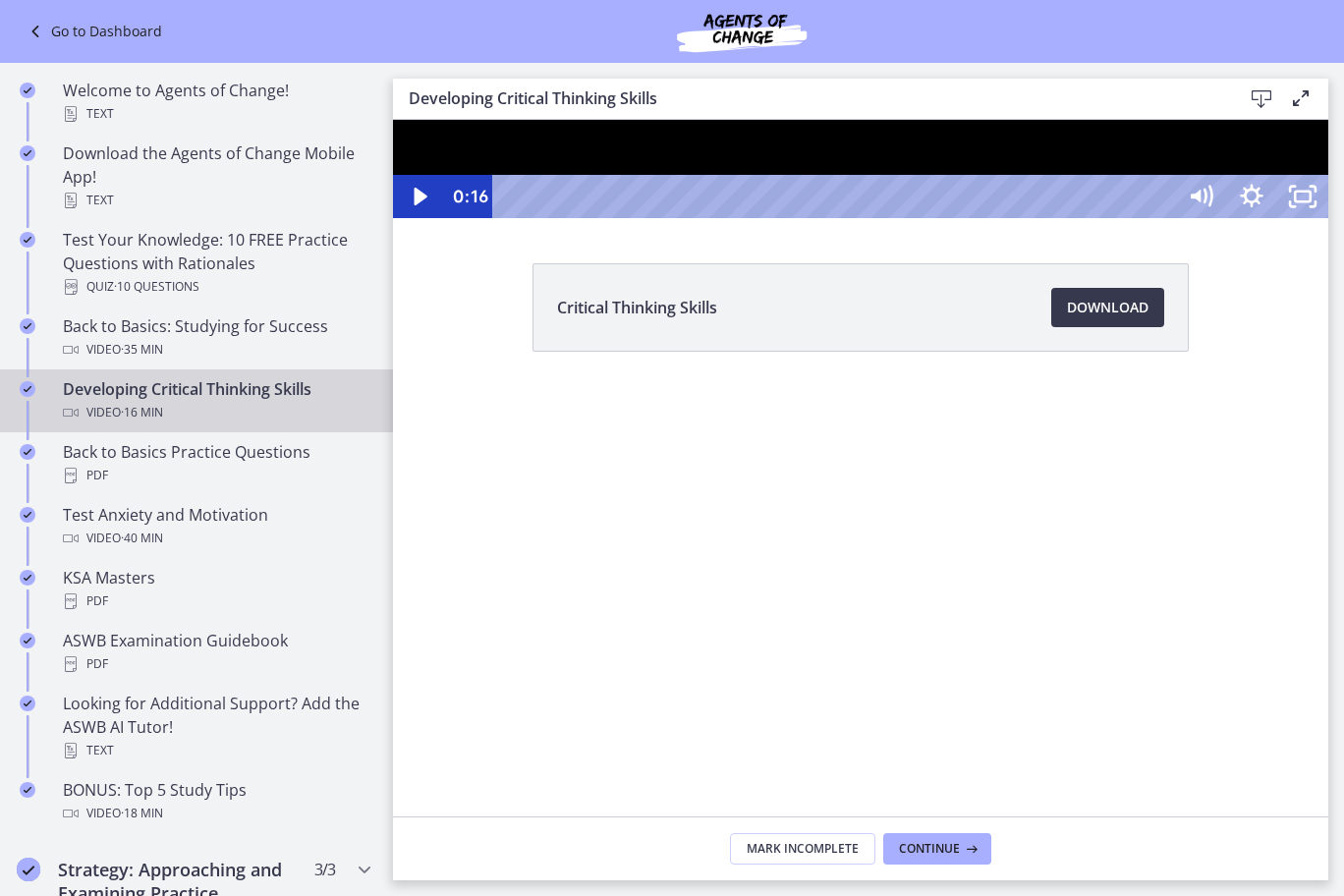 click at bounding box center [861, 169] 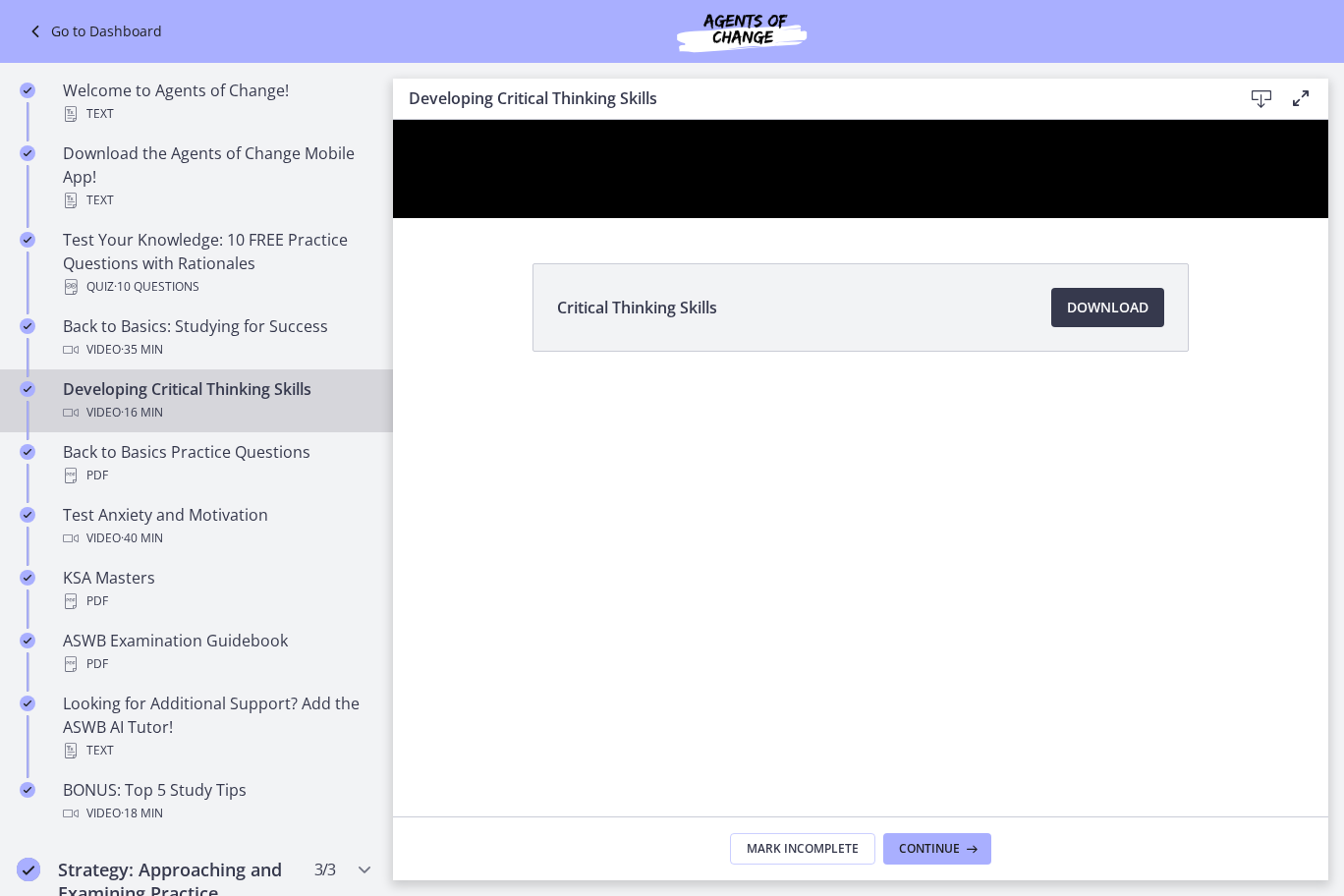 click at bounding box center (861, 169) 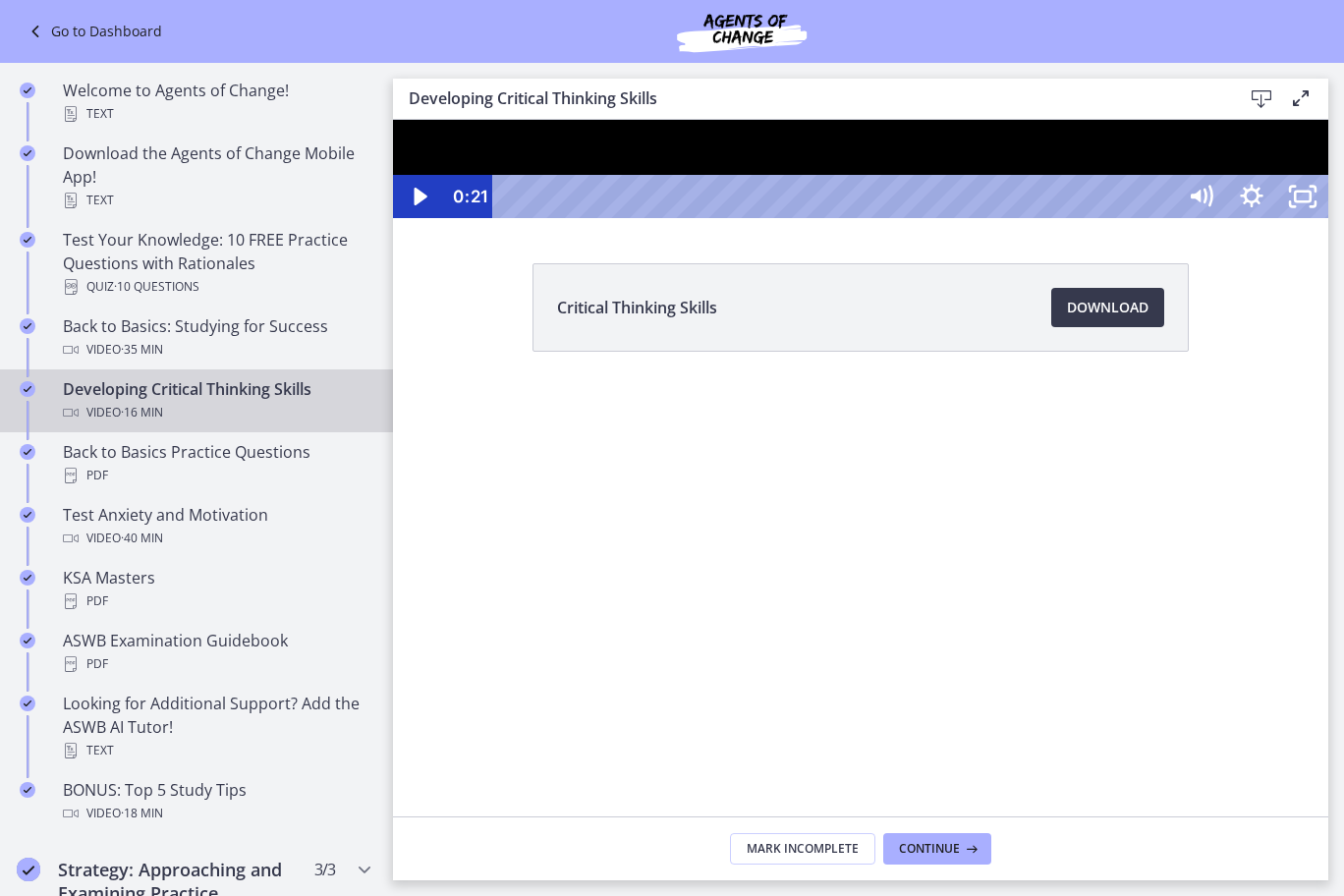 click 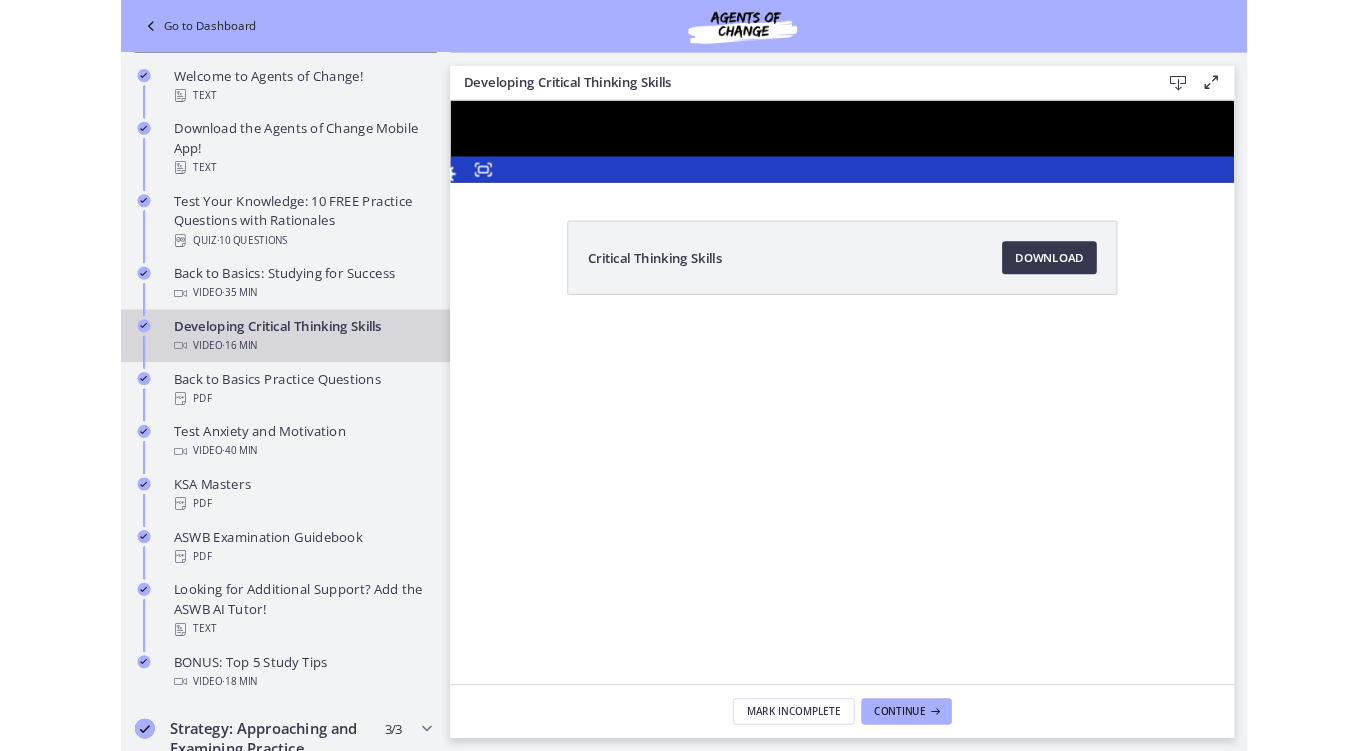 scroll, scrollTop: 463, scrollLeft: 0, axis: vertical 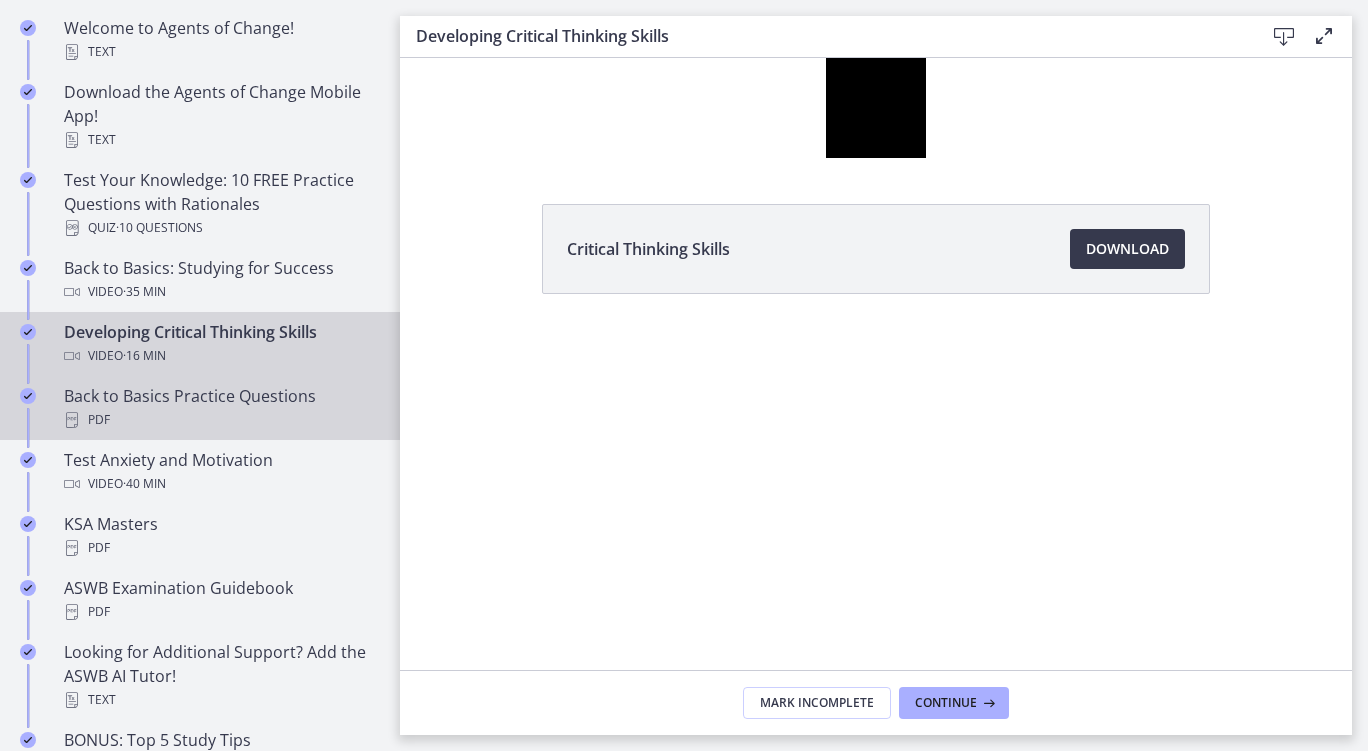 click on "Back to Basics Practice Questions
PDF" at bounding box center [220, 408] 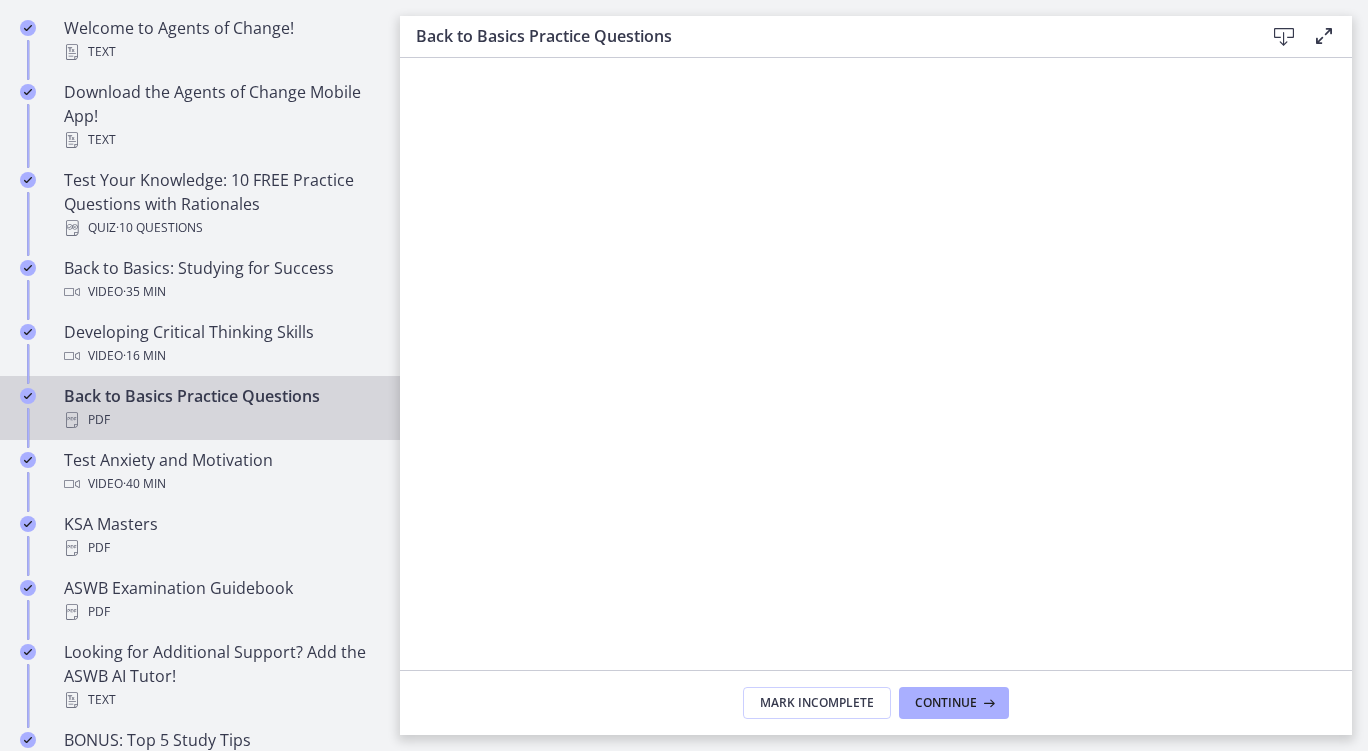 click on "Back to Basics Practice Questions
PDF" at bounding box center [220, 408] 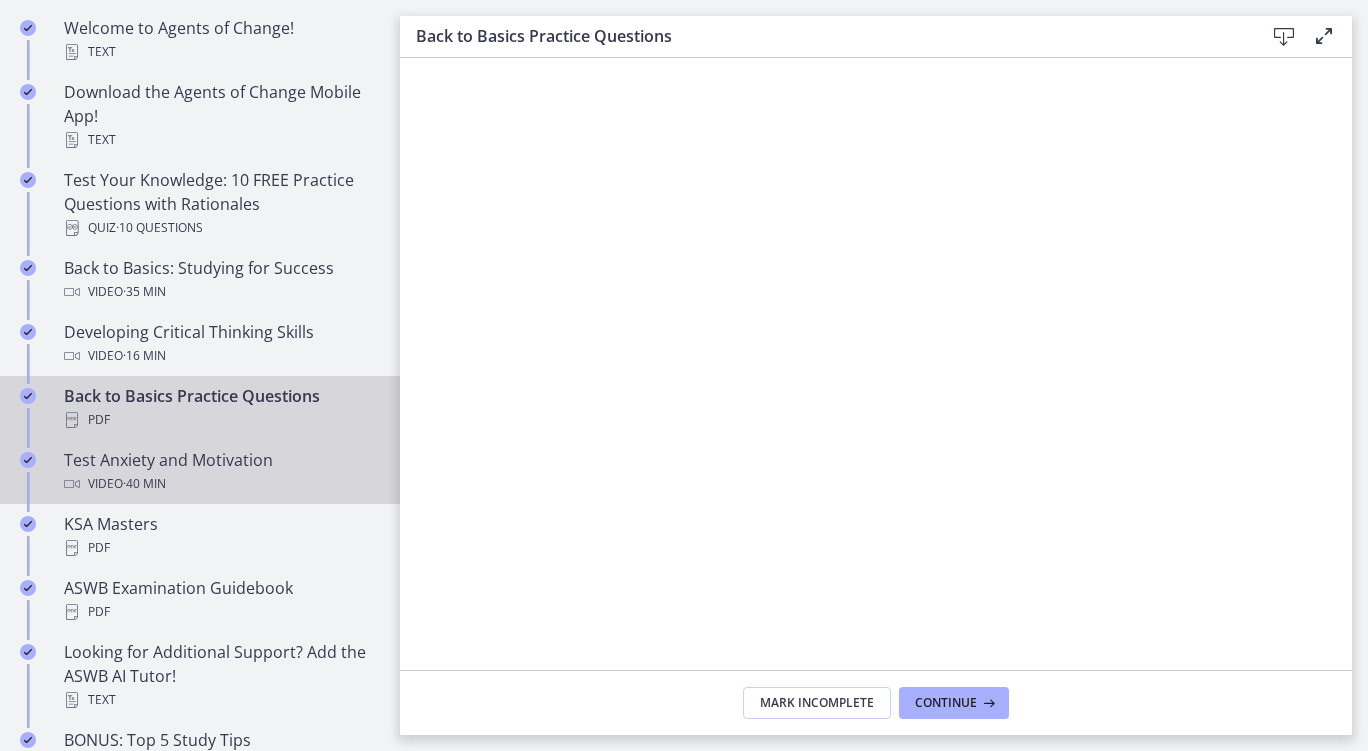 click on "Test Anxiety and Motivation
Video
·  40 min" at bounding box center [220, 472] 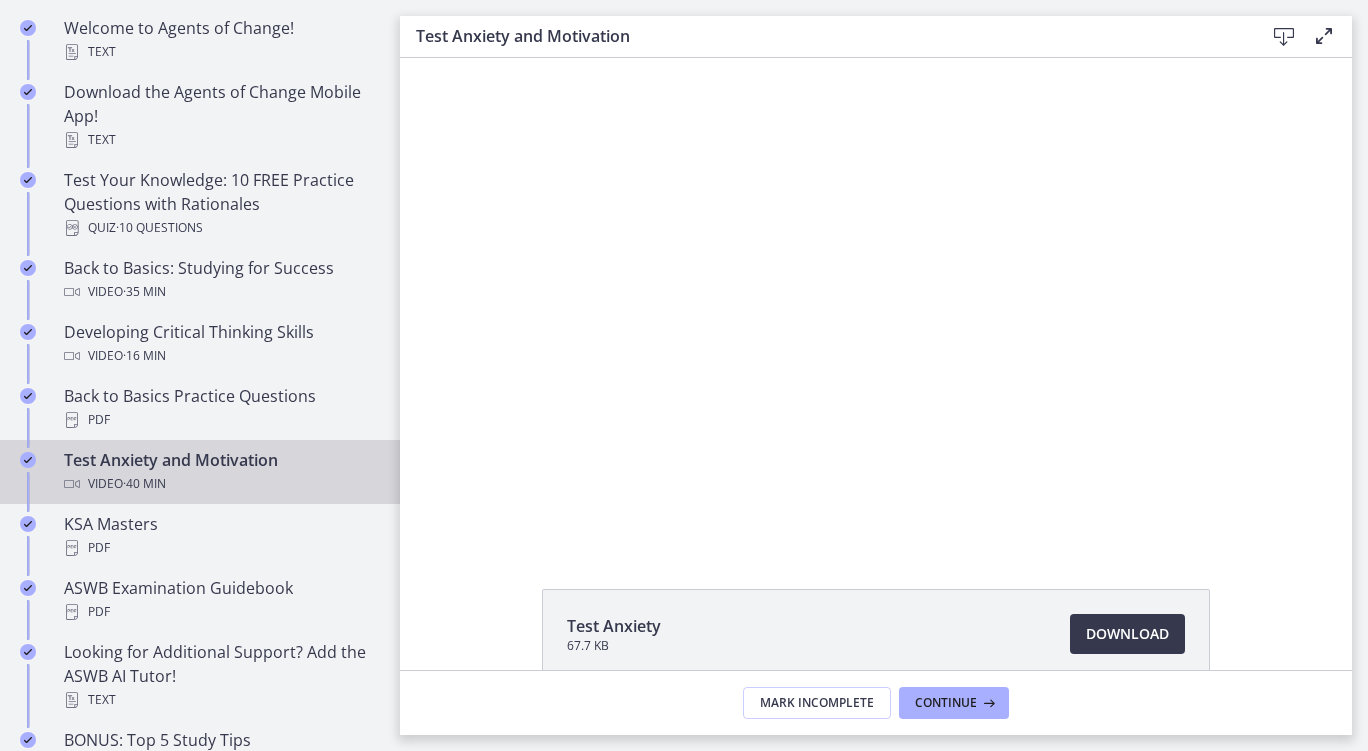 scroll, scrollTop: 0, scrollLeft: 0, axis: both 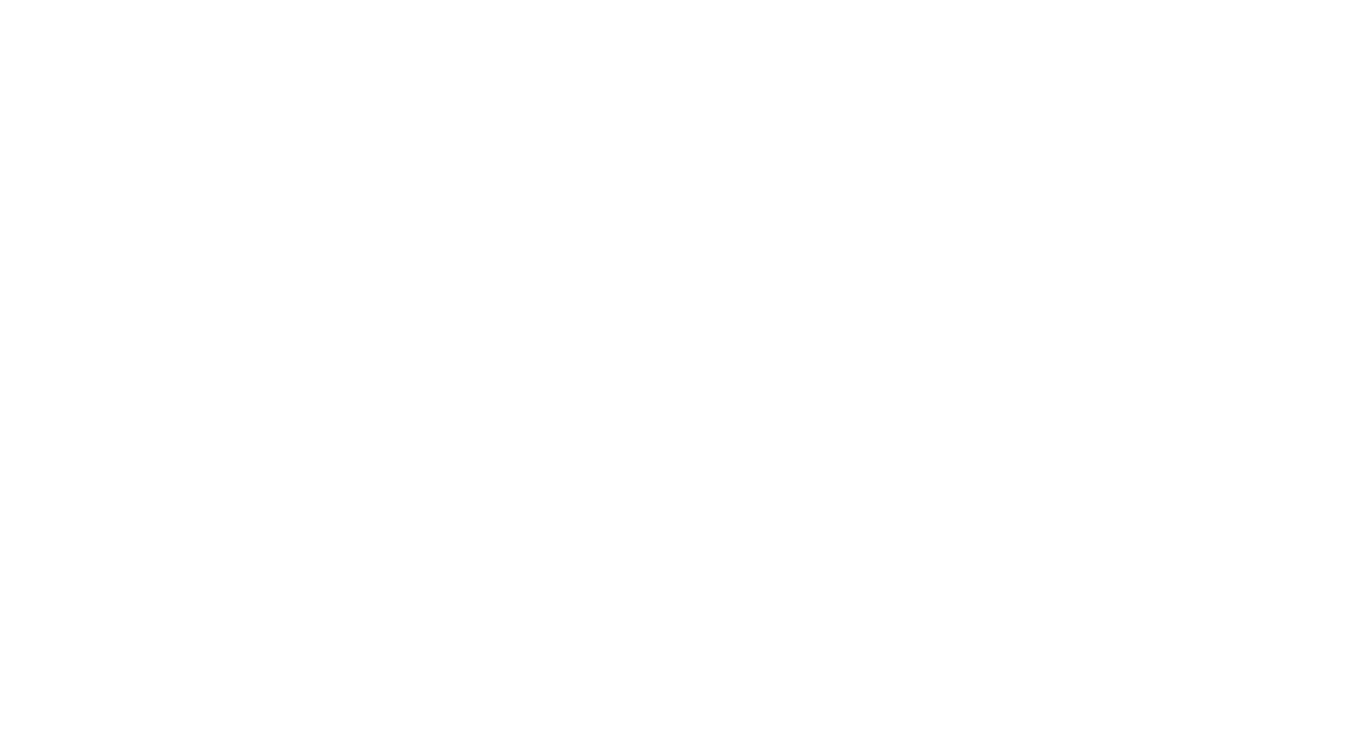click at bounding box center (339, -53) 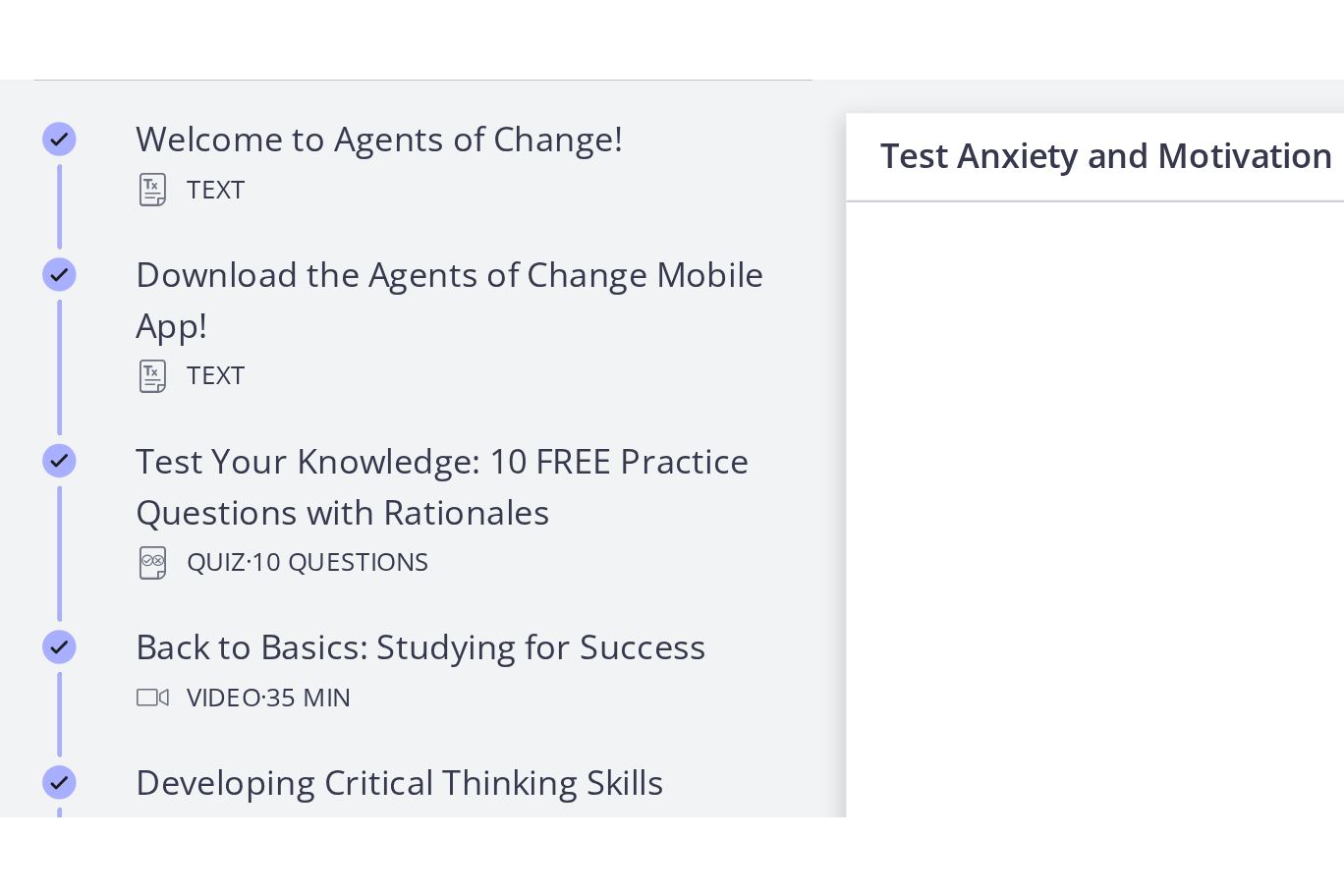 scroll, scrollTop: 0, scrollLeft: 0, axis: both 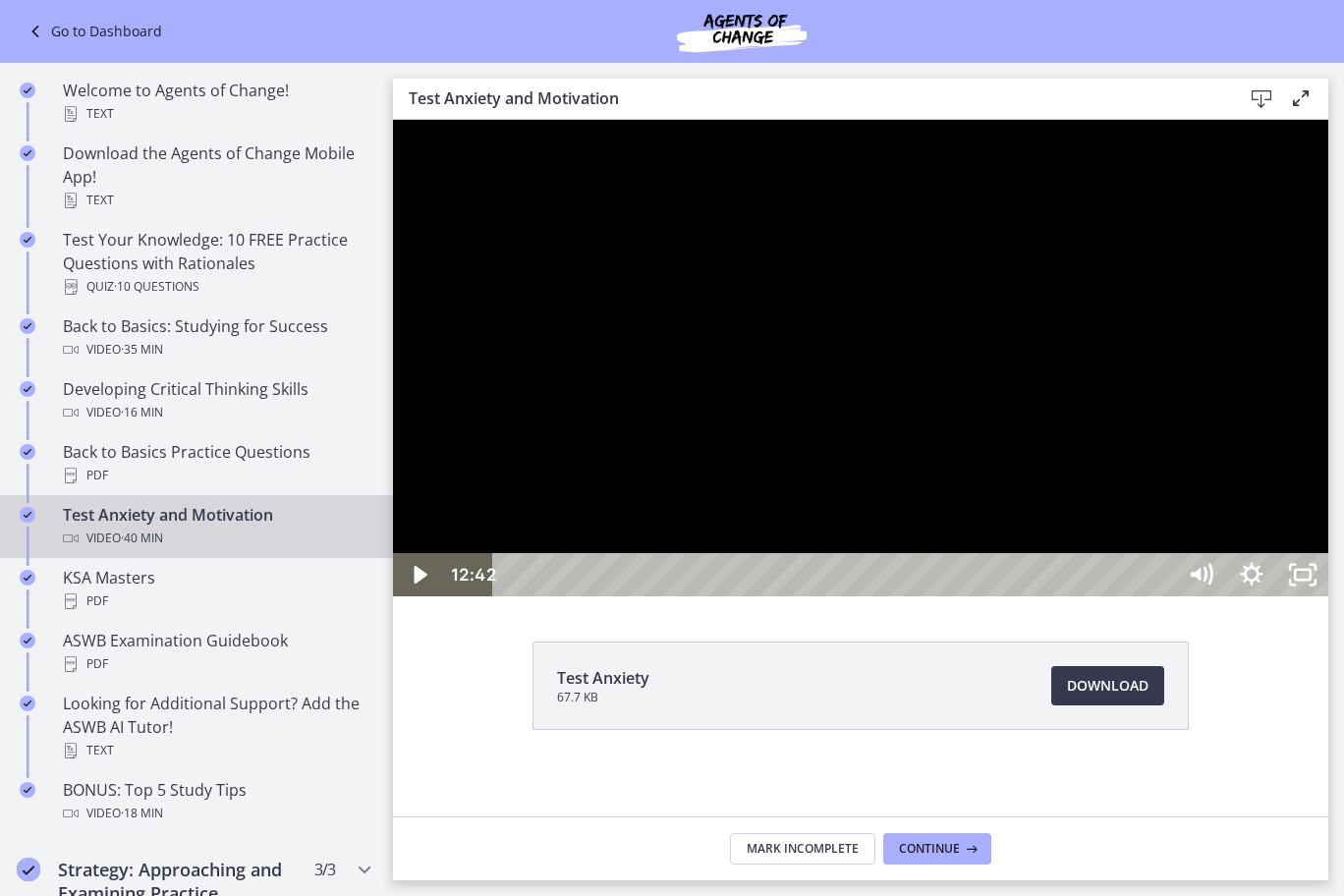 drag, startPoint x: 713, startPoint y: 416, endPoint x: 949, endPoint y: 468, distance: 241.66092 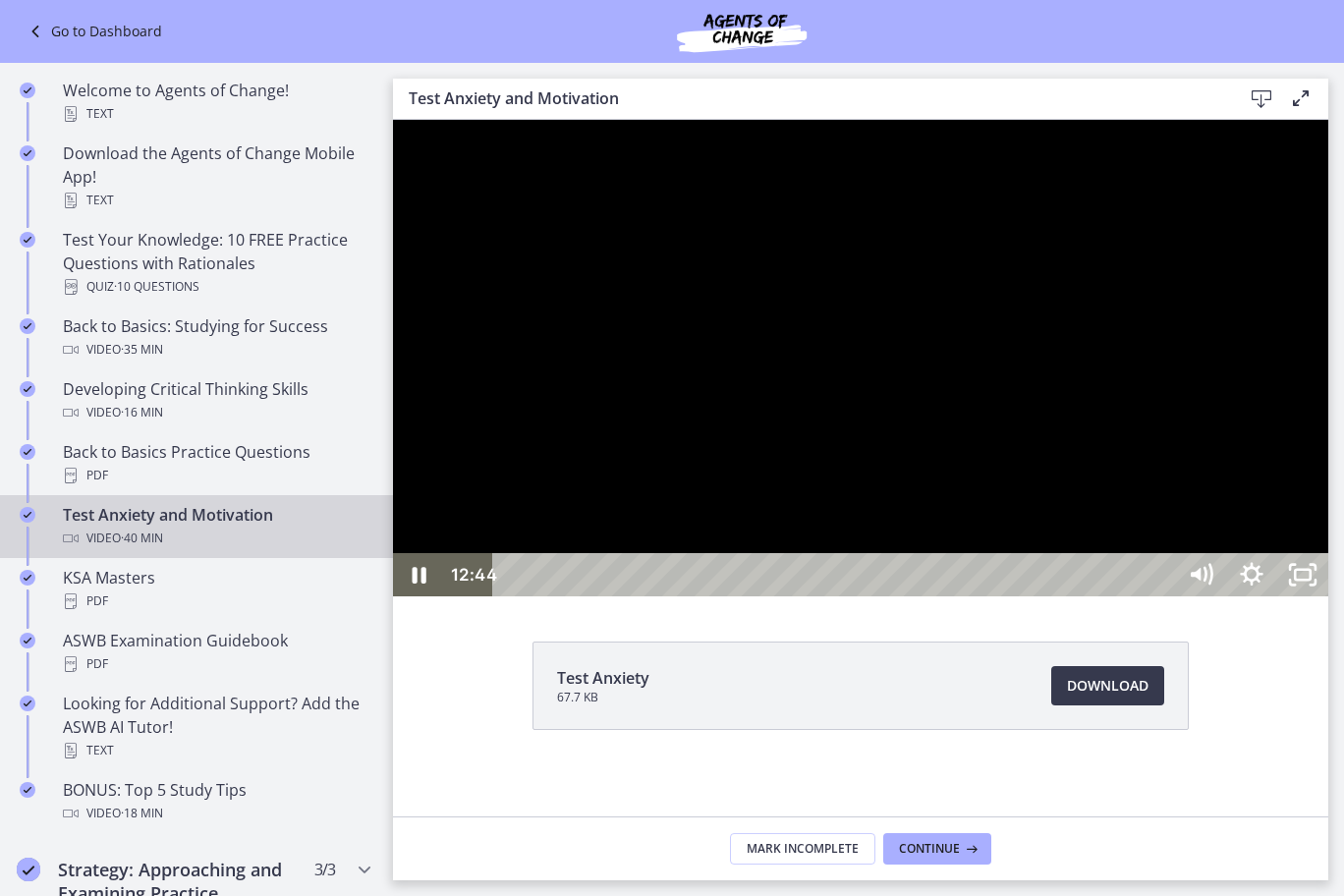 click at bounding box center (861, 358) 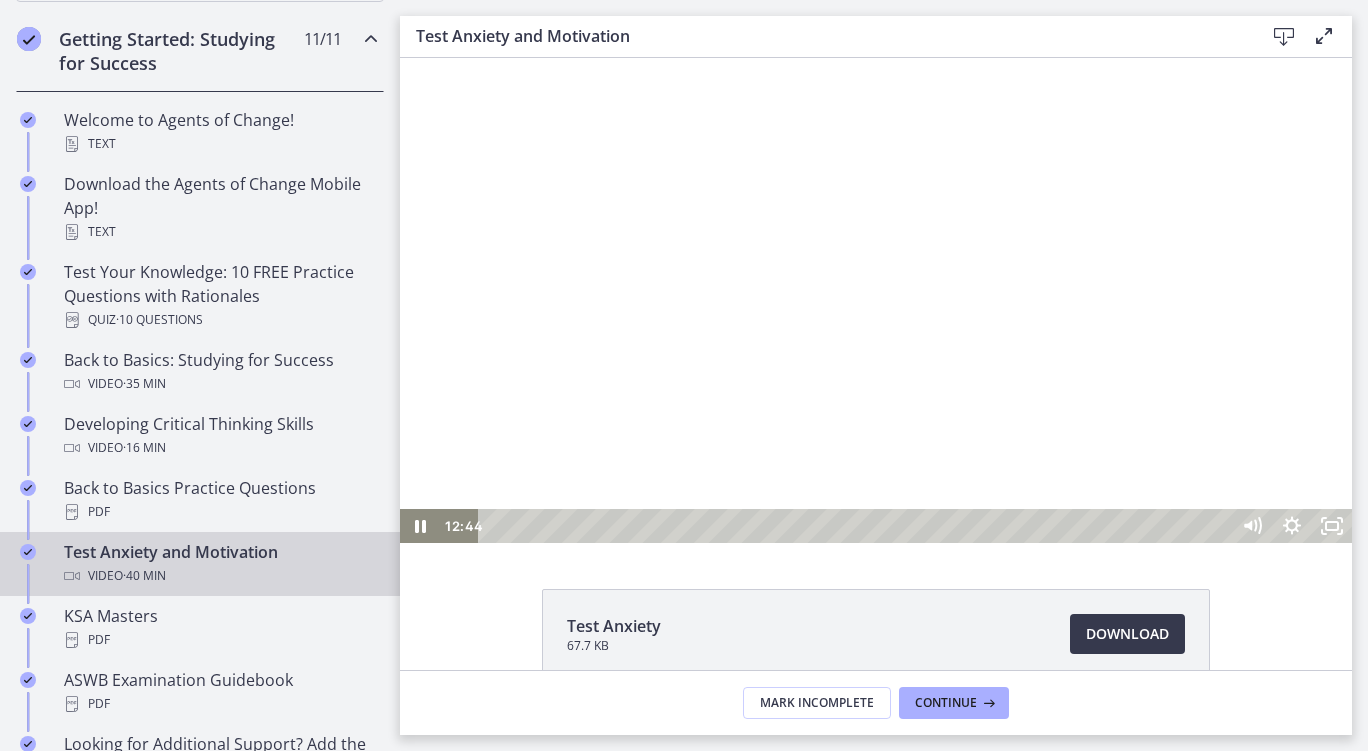 scroll, scrollTop: 463, scrollLeft: 0, axis: vertical 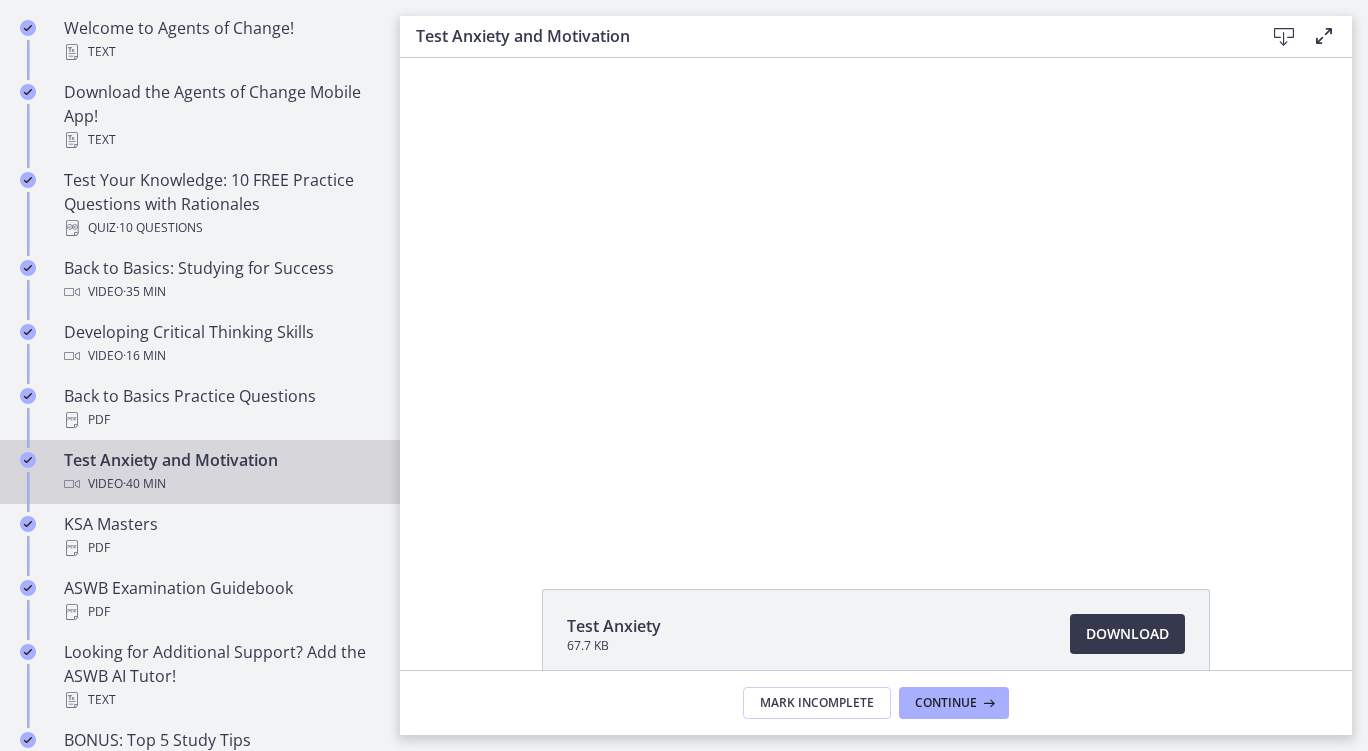click at bounding box center [876, 300] 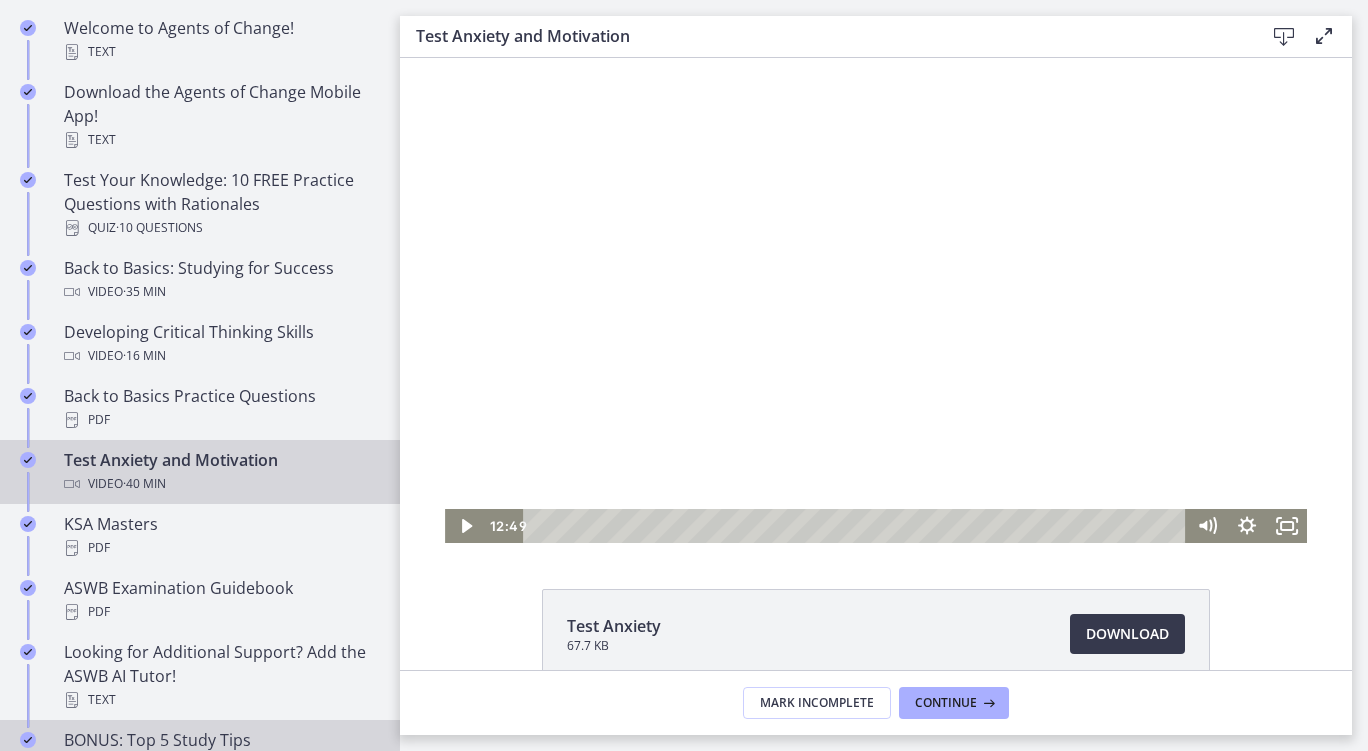 type 